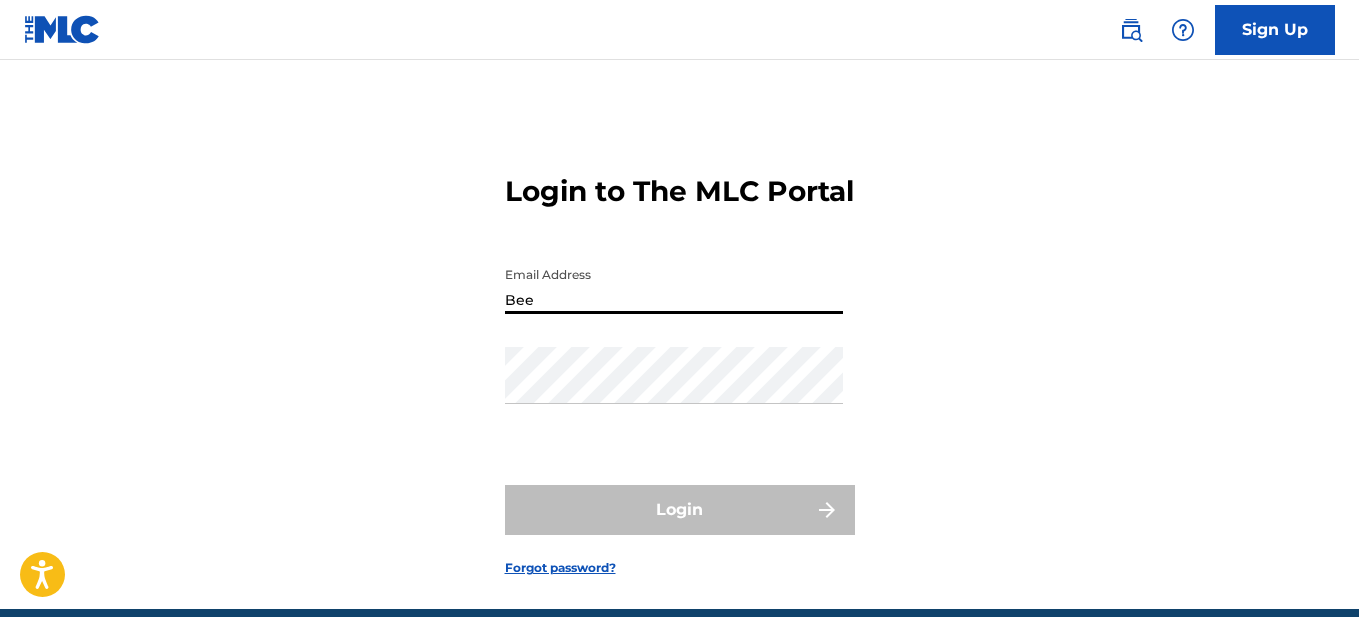 scroll, scrollTop: 0, scrollLeft: 0, axis: both 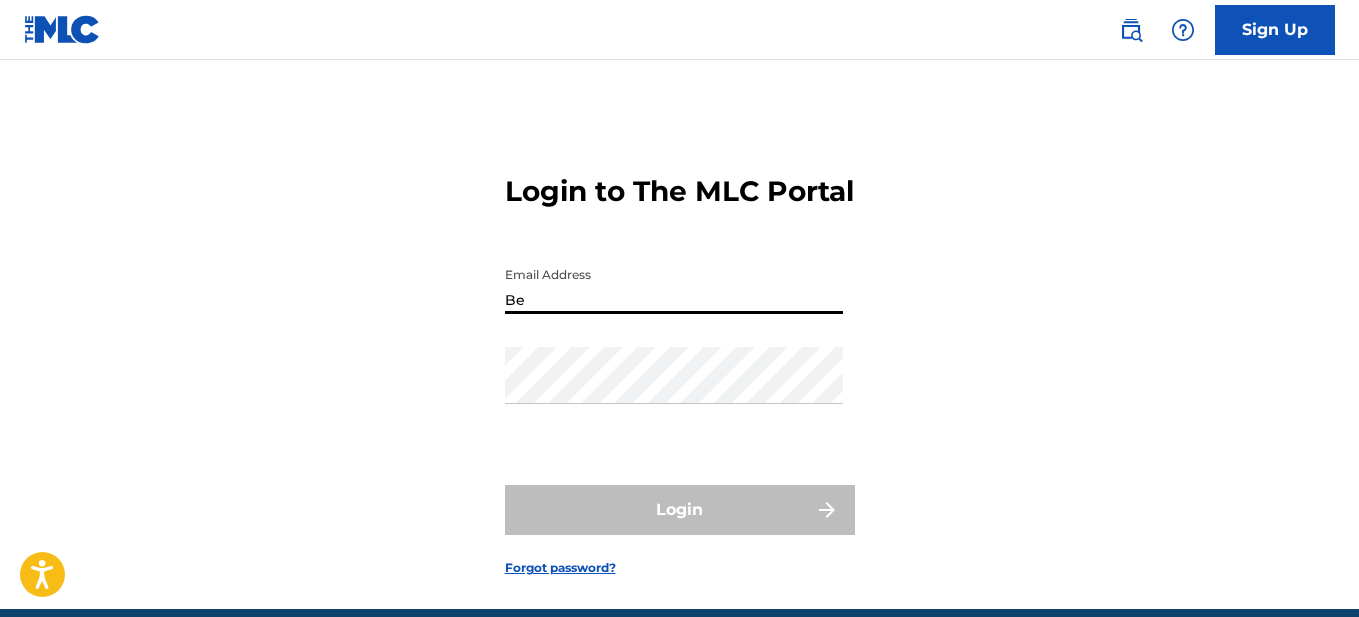 type on "B" 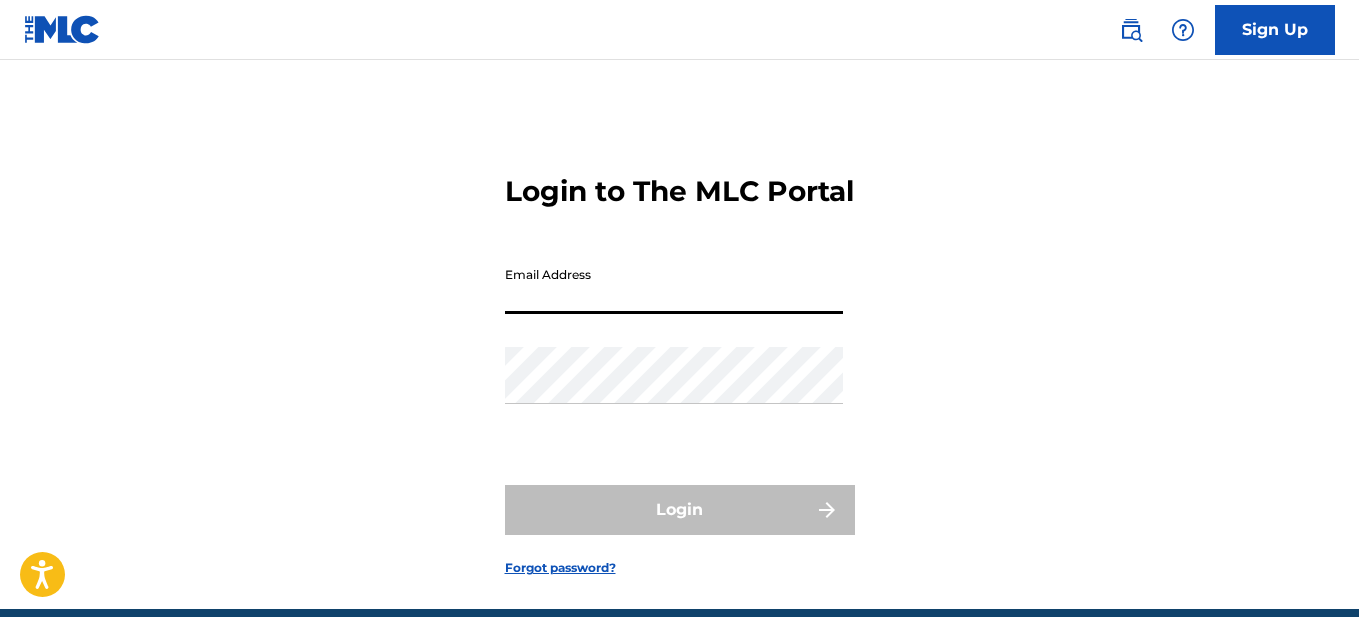 scroll, scrollTop: 0, scrollLeft: 0, axis: both 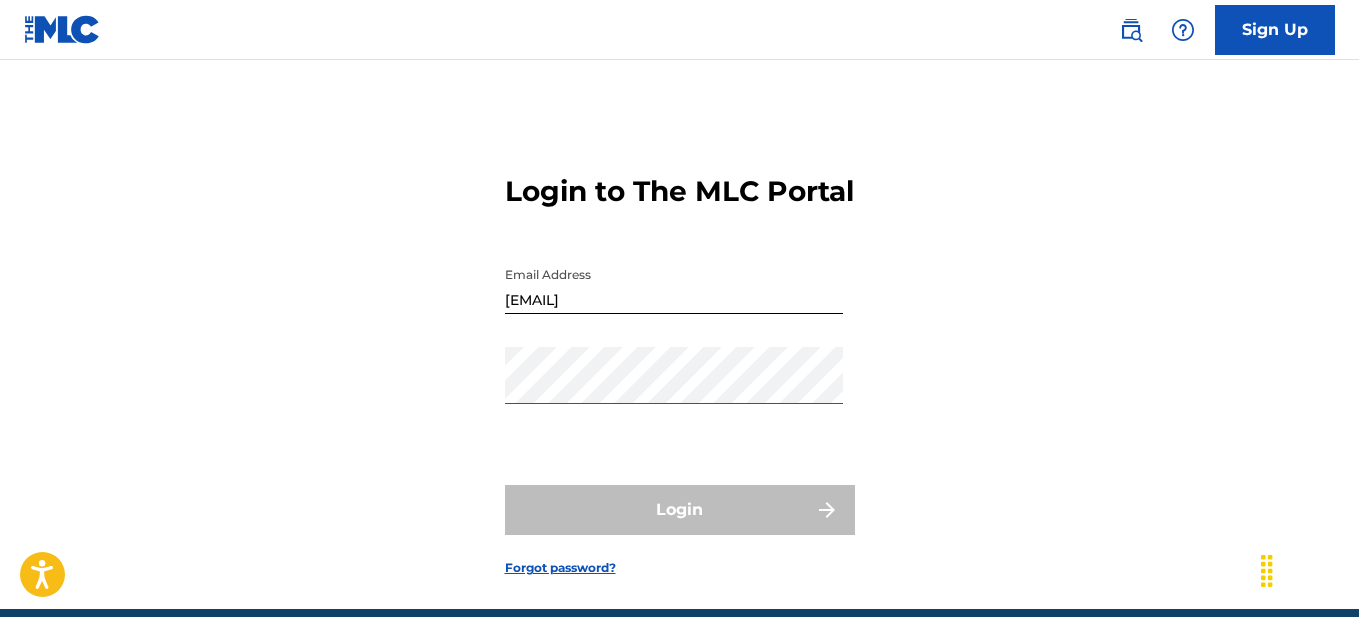 drag, startPoint x: 439, startPoint y: 346, endPoint x: 491, endPoint y: 352, distance: 52.34501 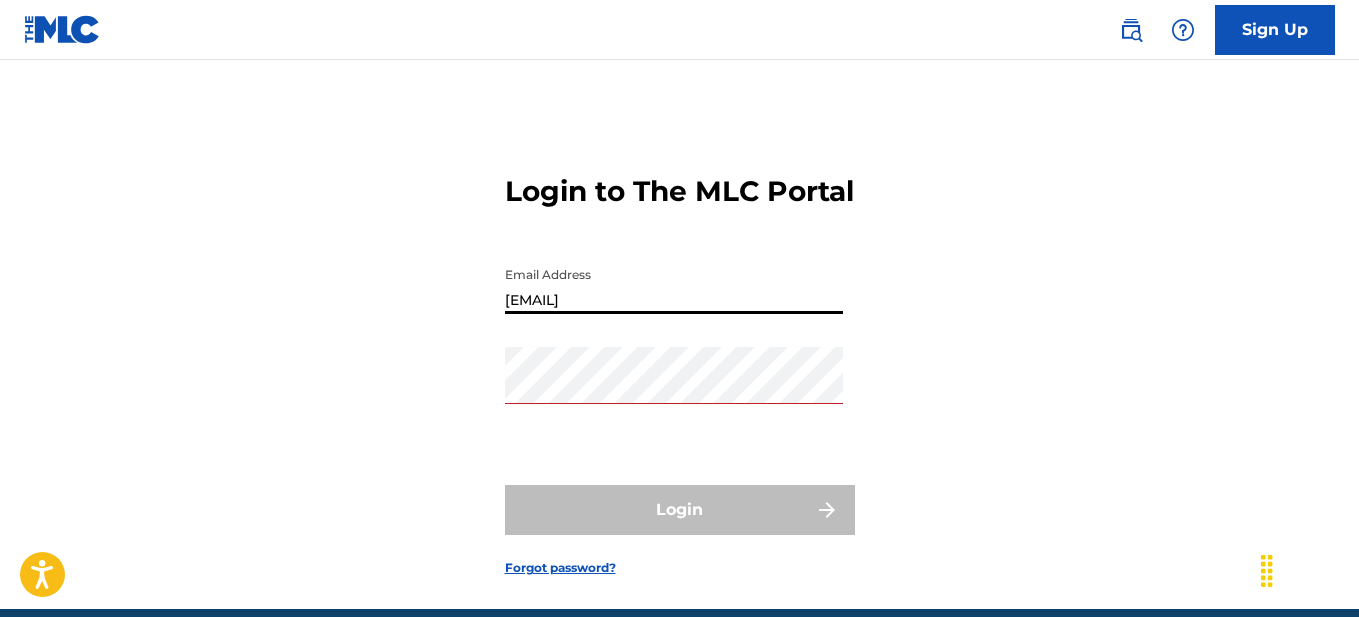 click on "[EMAIL]" at bounding box center (674, 285) 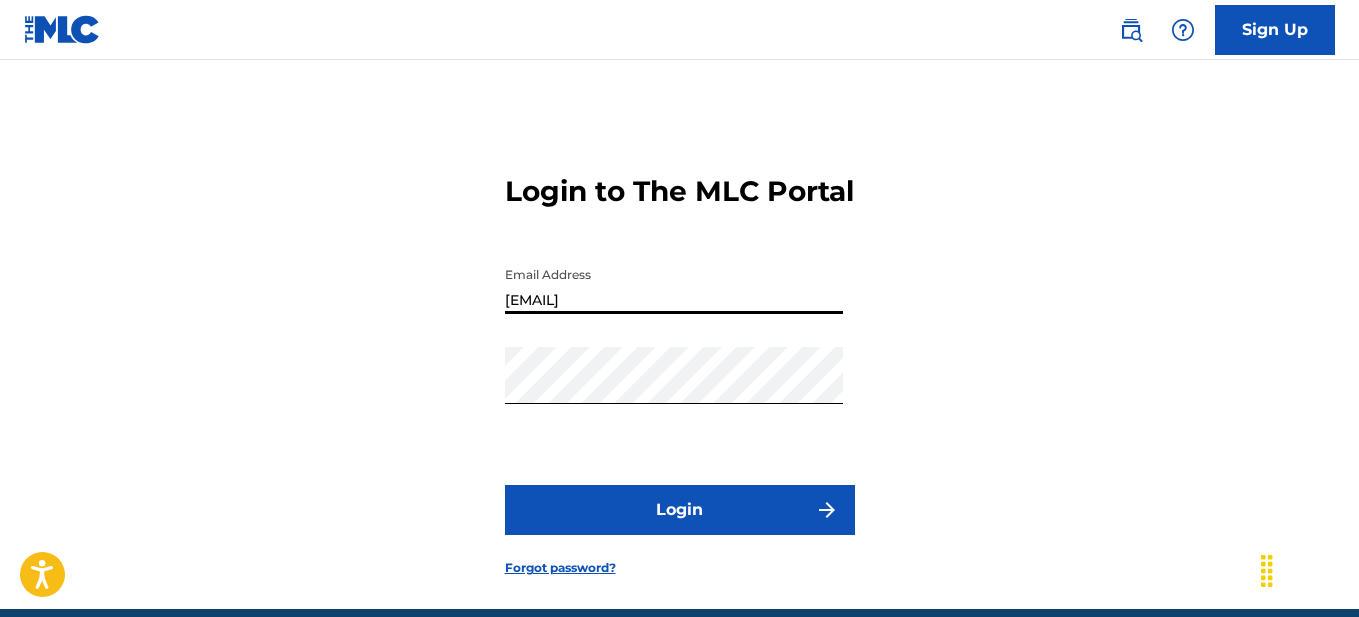 click on "[EMAIL]" at bounding box center [674, 285] 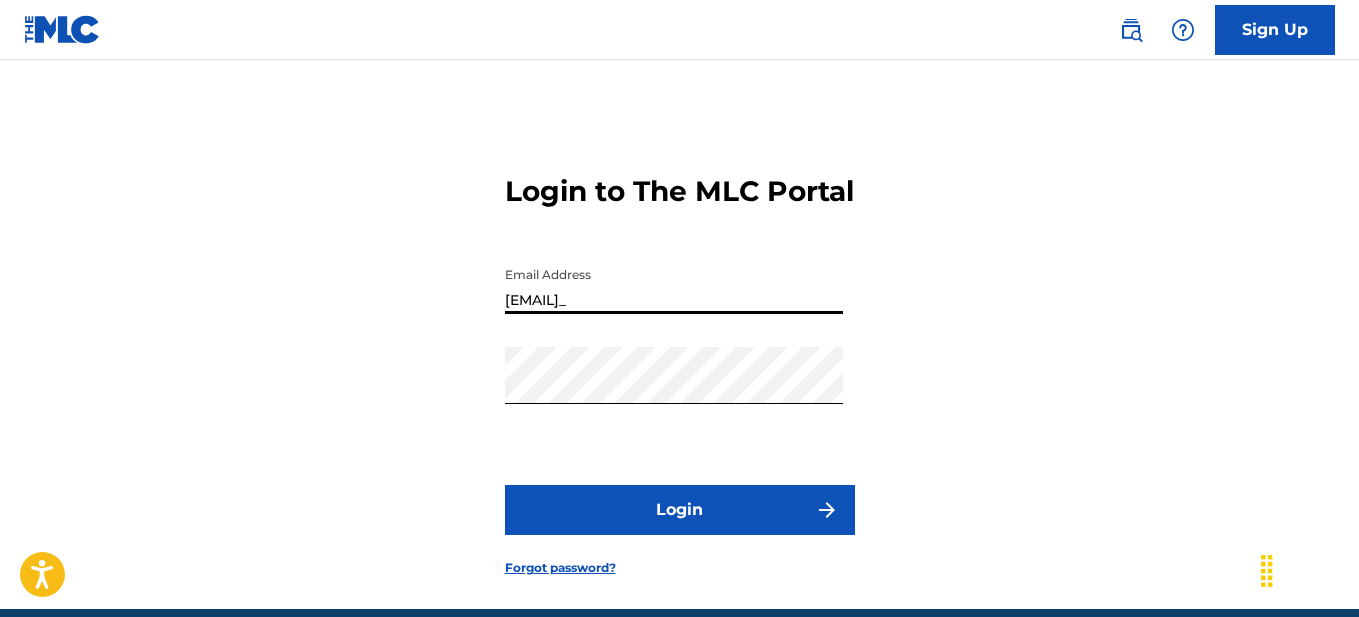 type on "[EMAIL]" 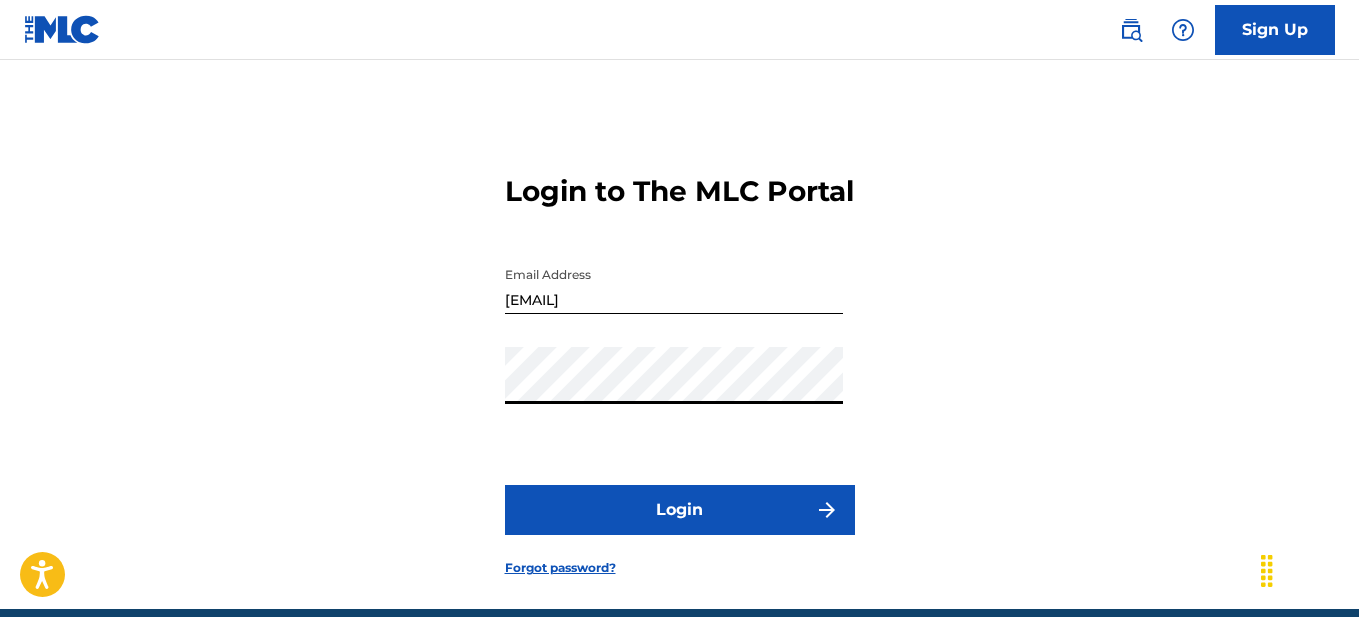 click on "Login" at bounding box center [680, 510] 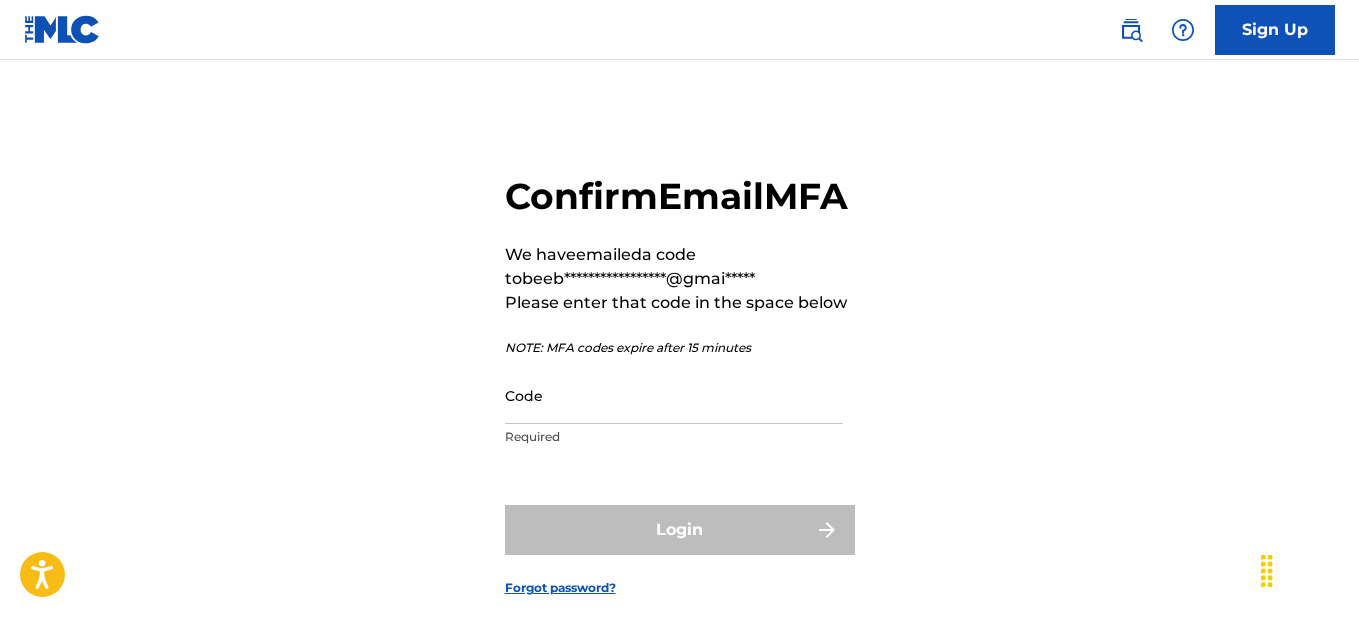 scroll, scrollTop: 100, scrollLeft: 0, axis: vertical 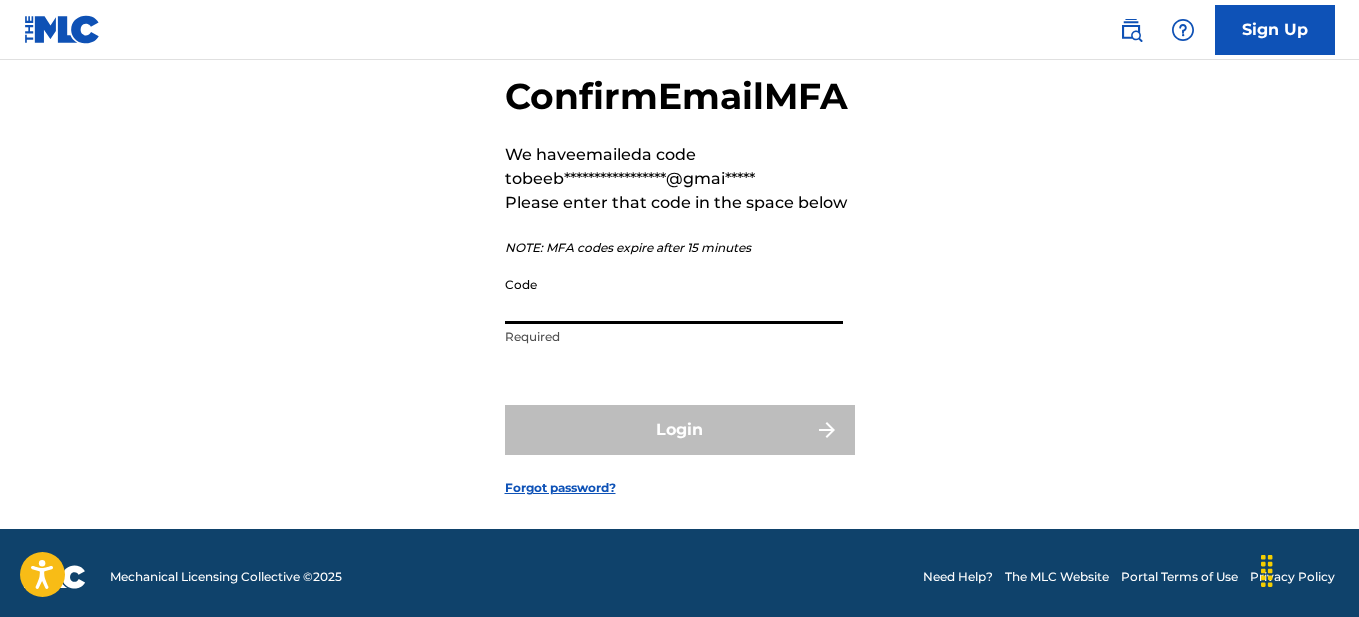 click on "Code" at bounding box center [674, 295] 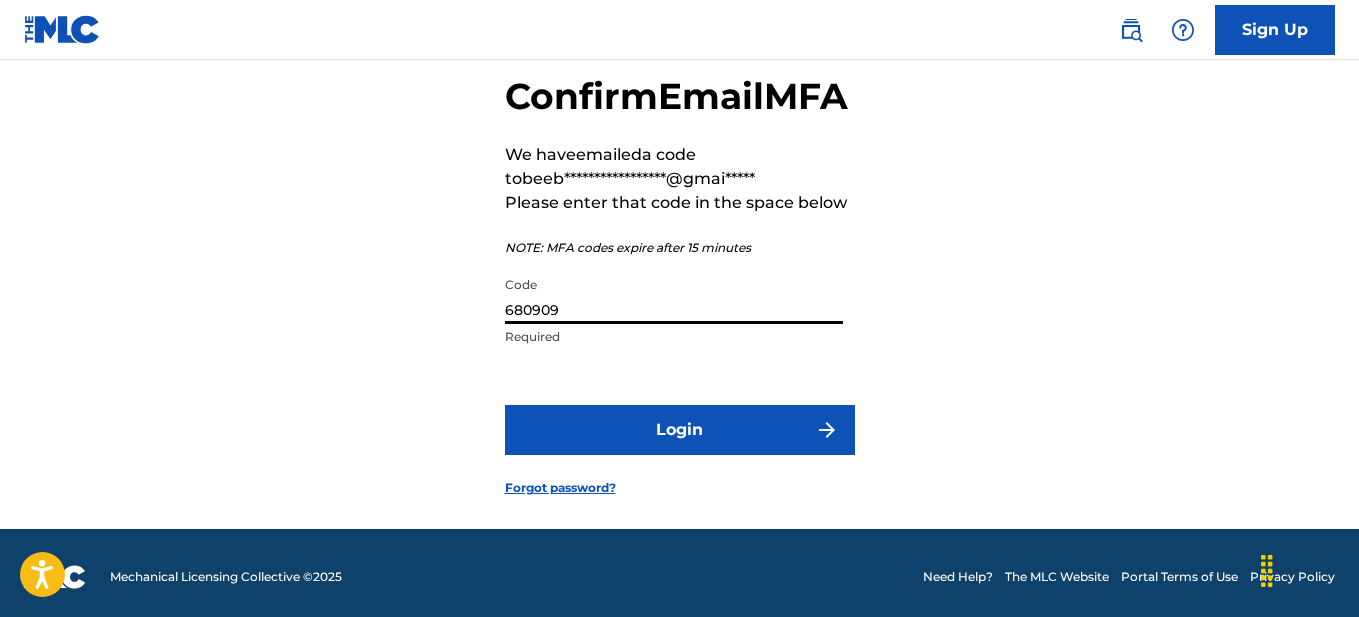 type on "680909" 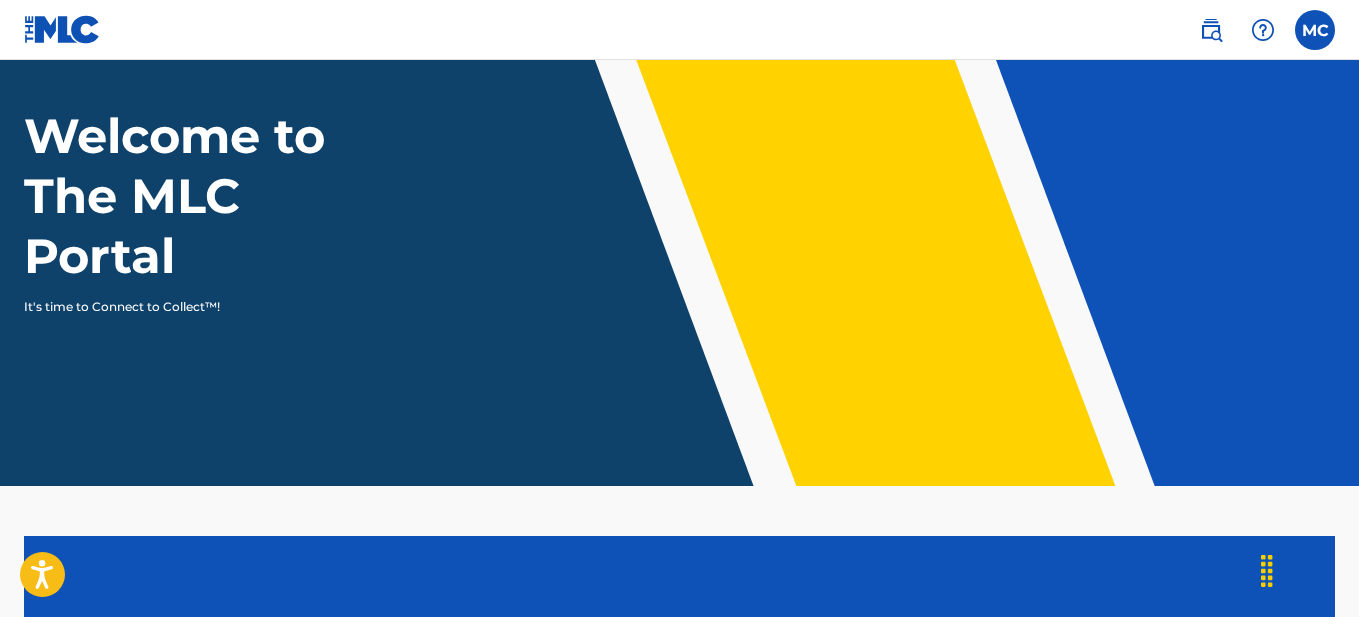 scroll, scrollTop: 0, scrollLeft: 0, axis: both 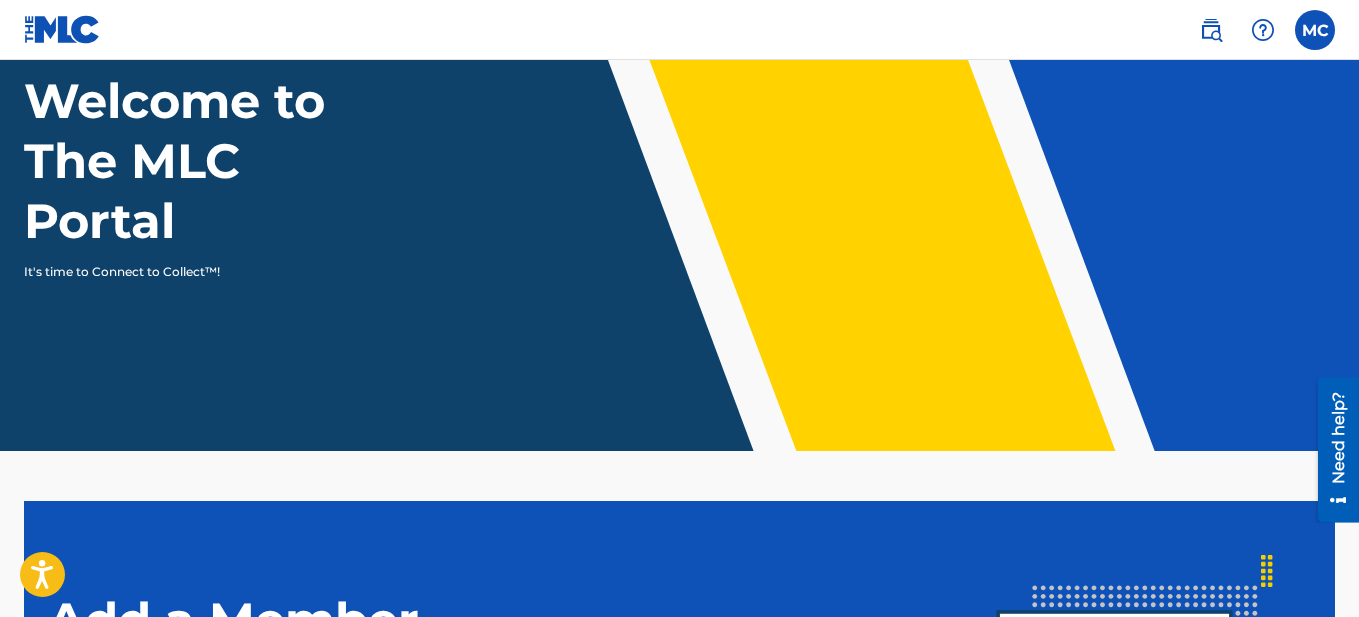 click at bounding box center (1315, 30) 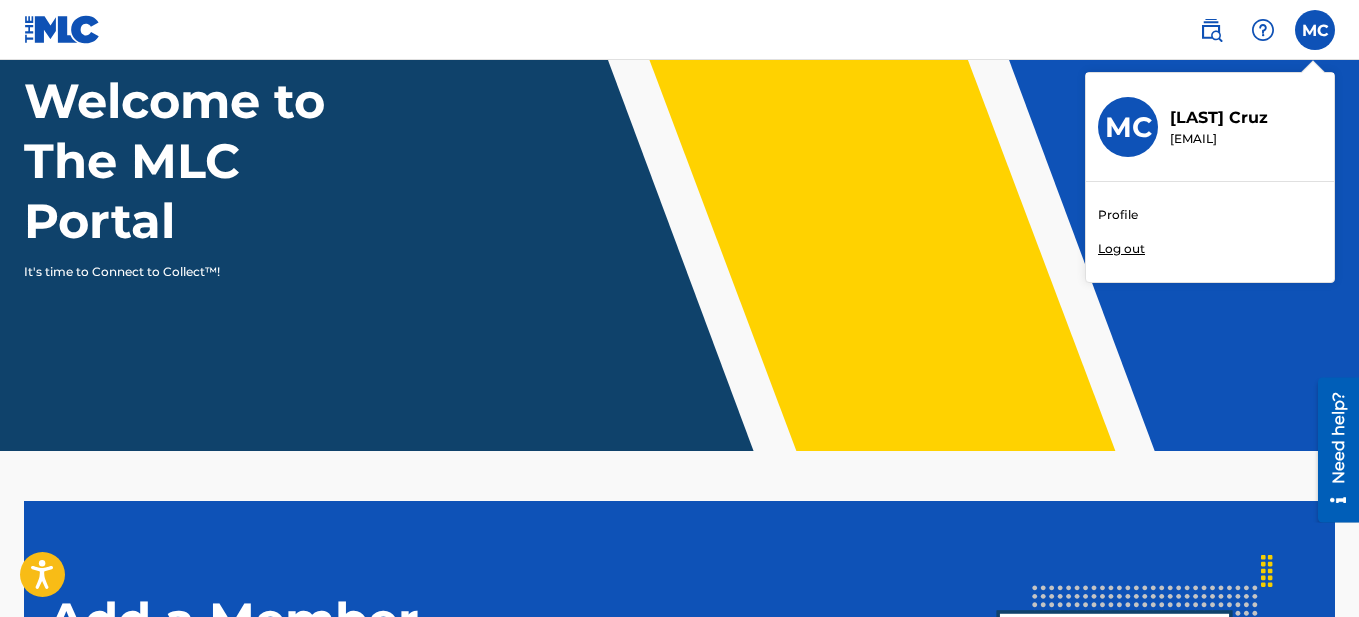 click on "[EMAIL]" at bounding box center (1219, 139) 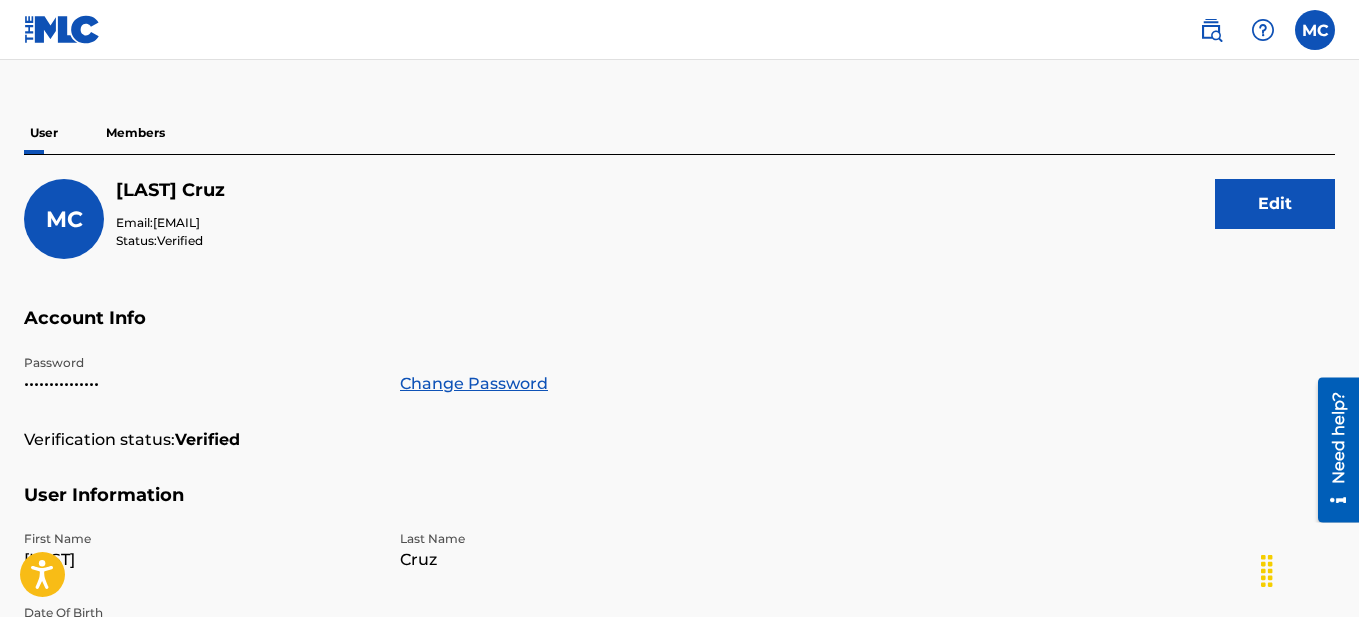 scroll, scrollTop: 0, scrollLeft: 0, axis: both 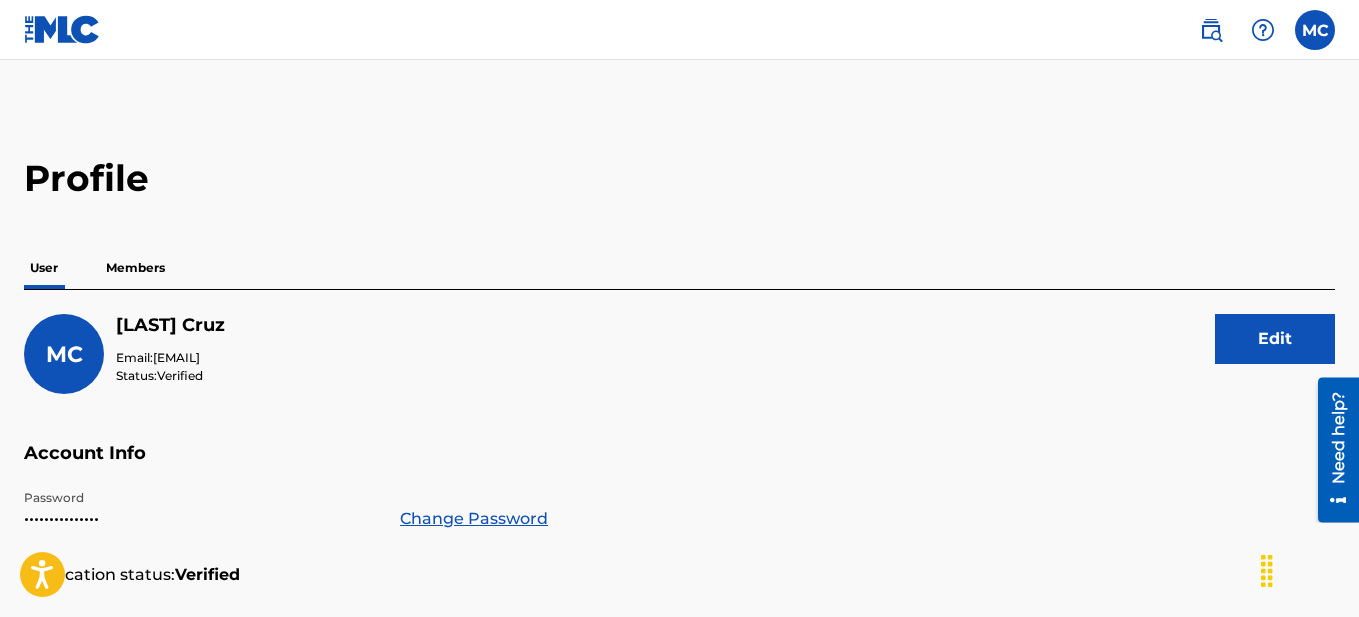 click on "Members" at bounding box center [135, 268] 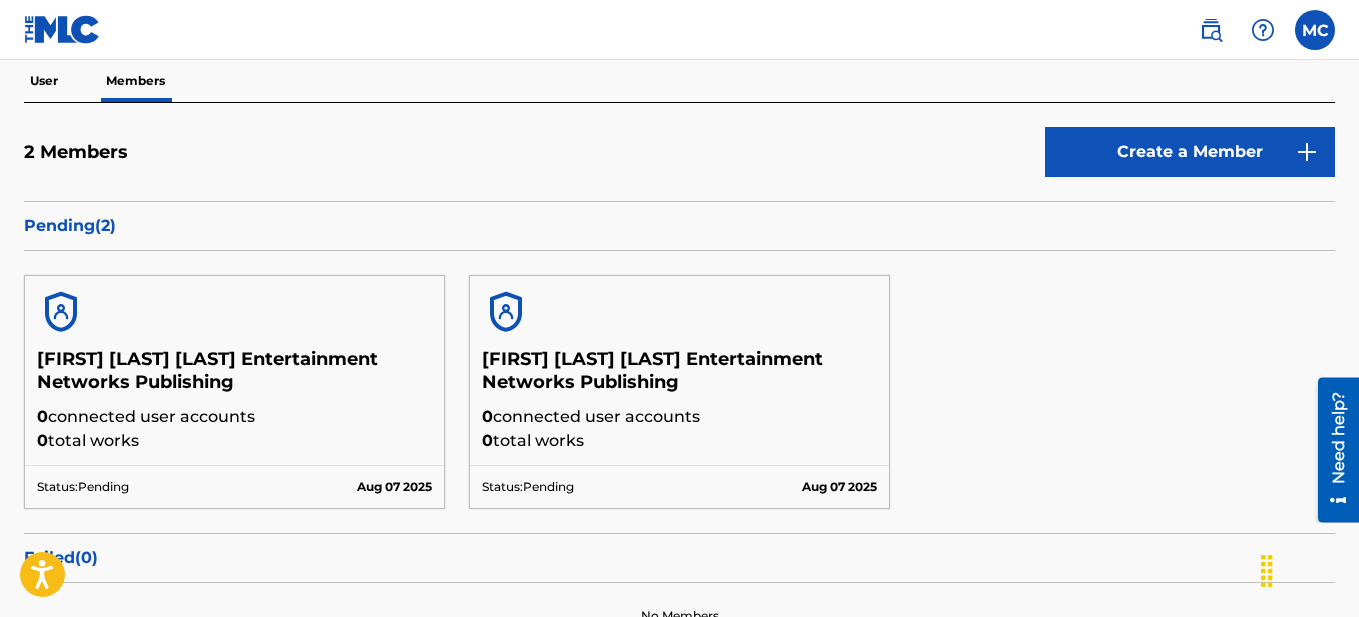 scroll, scrollTop: 196, scrollLeft: 0, axis: vertical 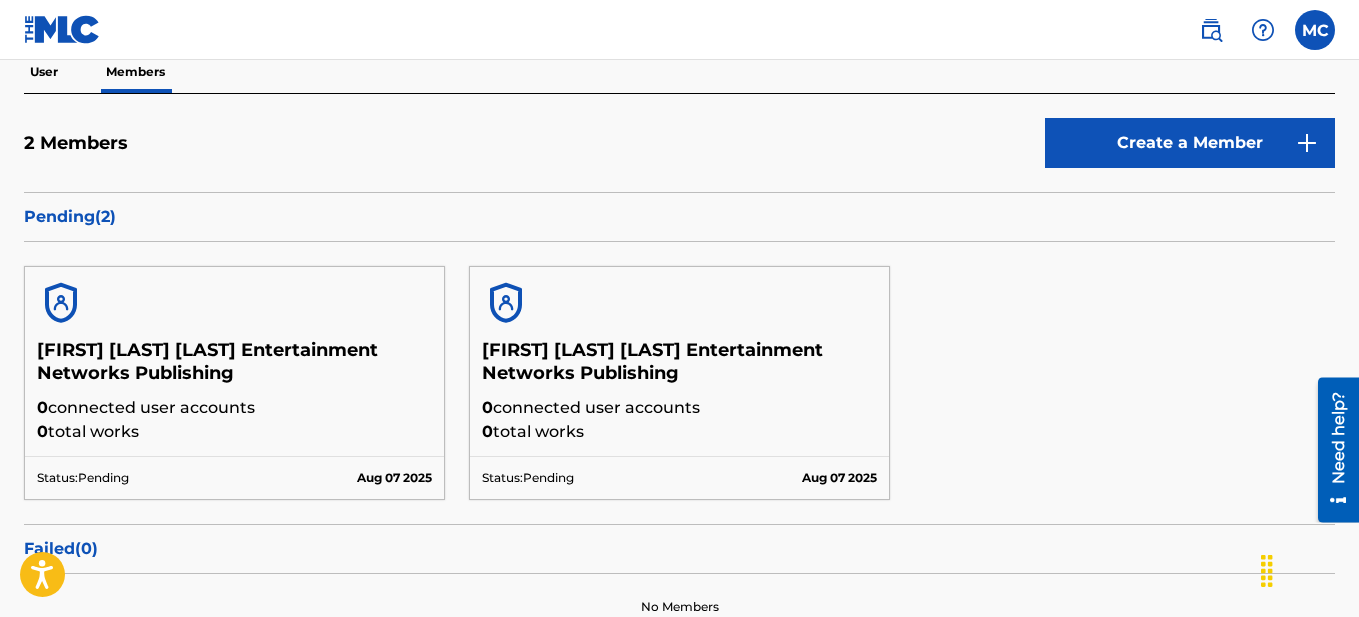 click on "Pending  ( 2 )" at bounding box center (679, 217) 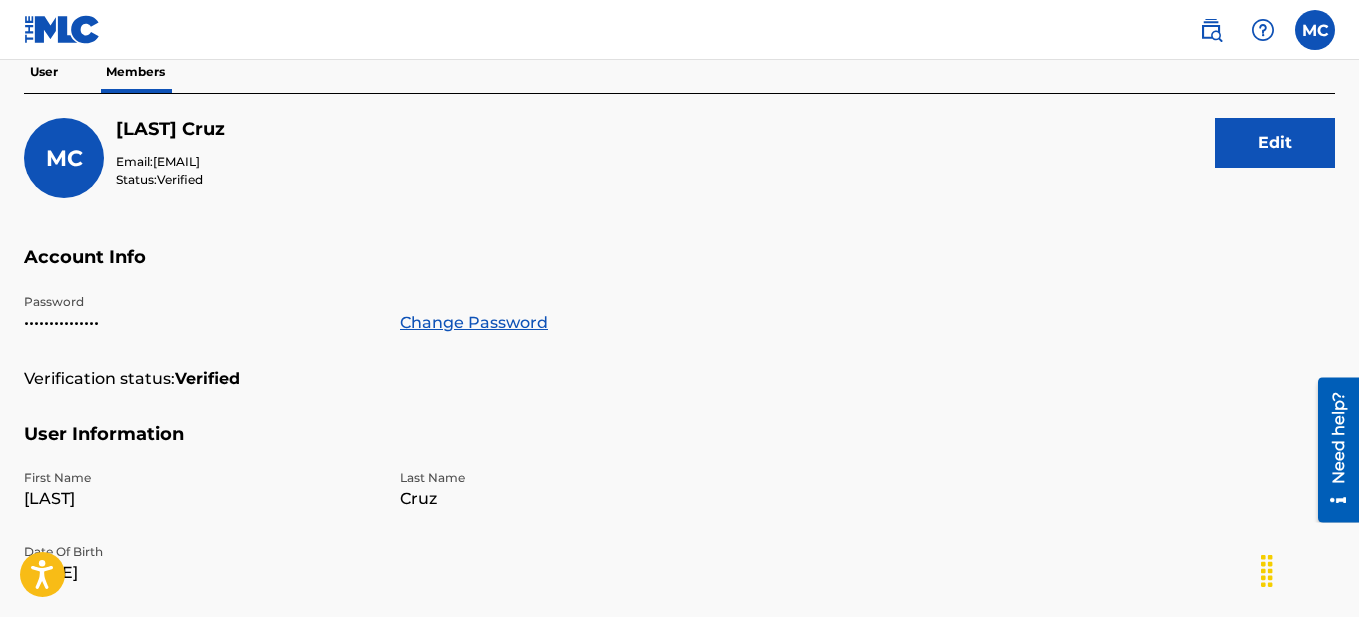 scroll, scrollTop: 0, scrollLeft: 0, axis: both 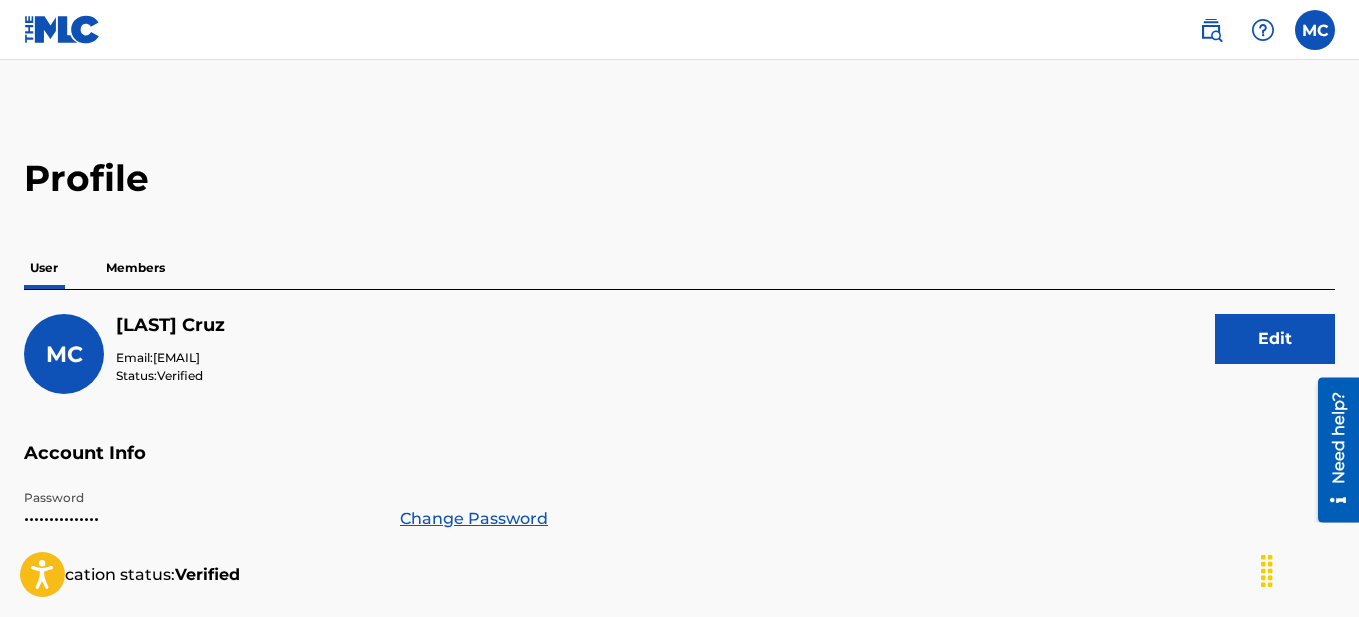 click on "Edit" at bounding box center [1275, 339] 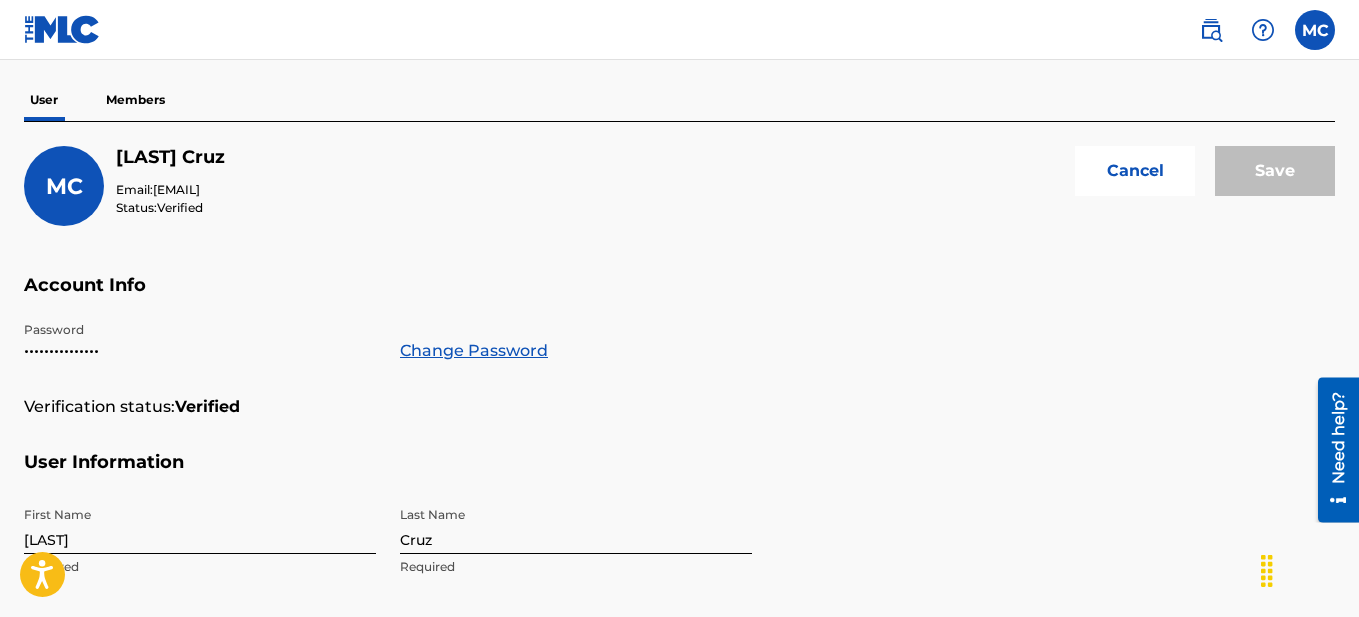 scroll, scrollTop: 0, scrollLeft: 0, axis: both 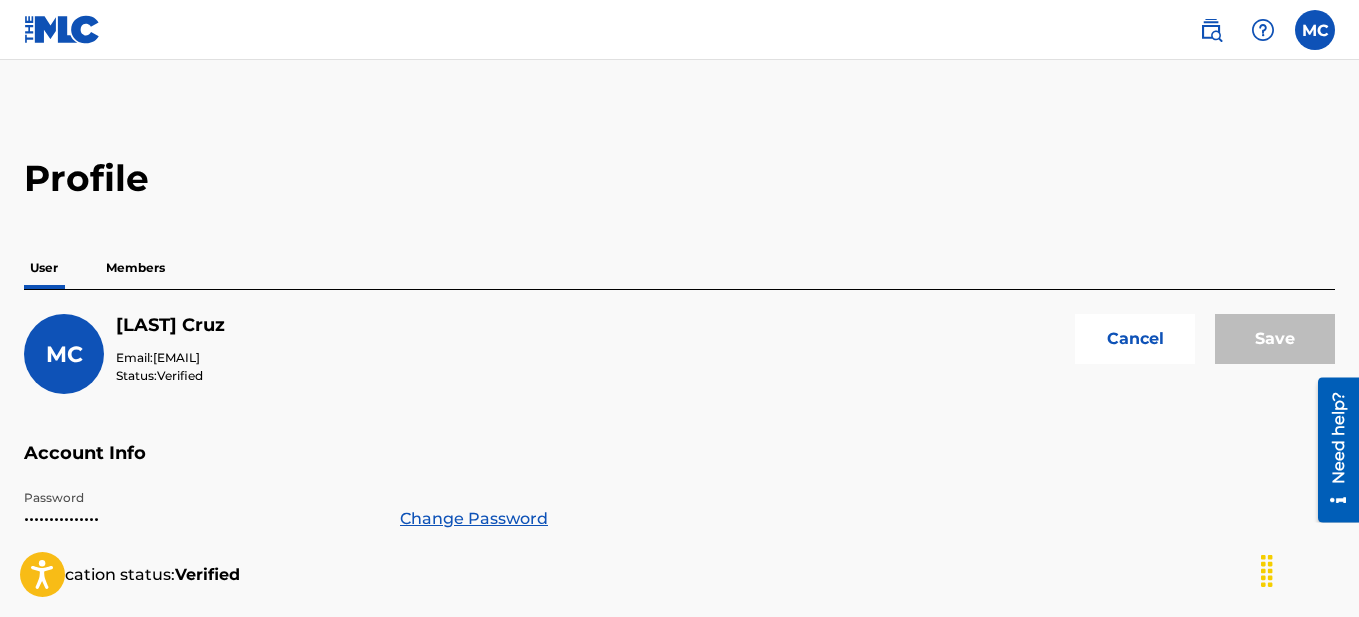 click on "Members" at bounding box center [135, 268] 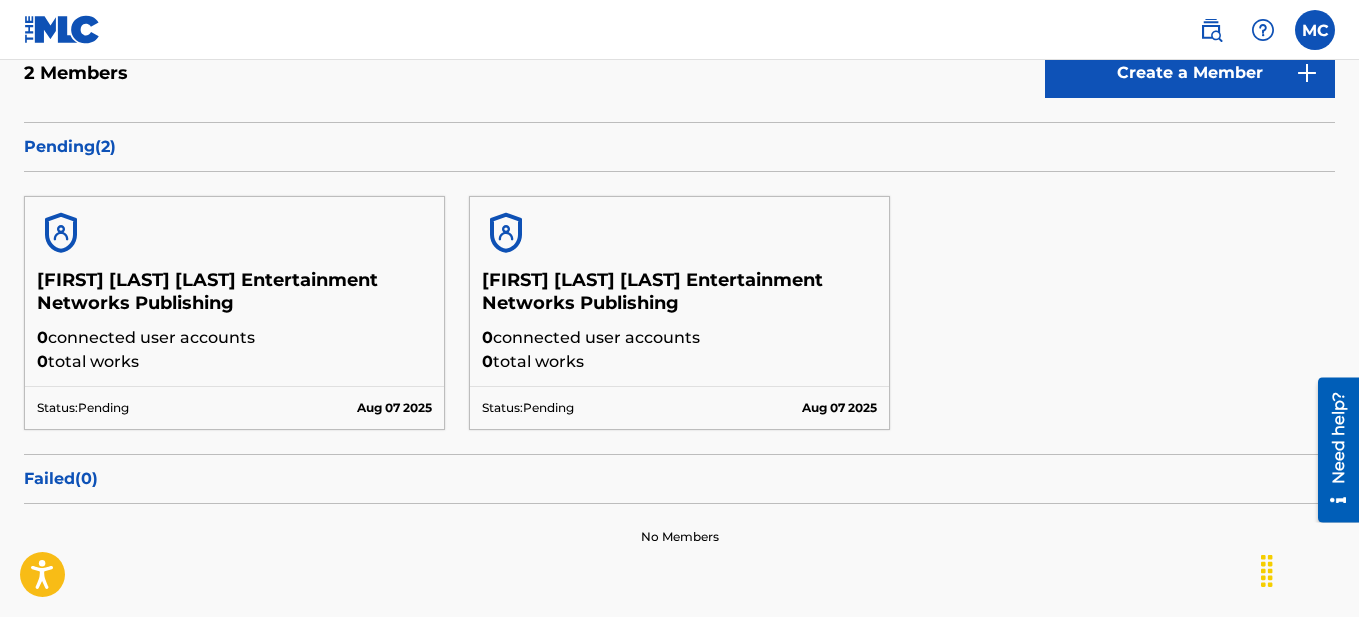 scroll, scrollTop: 286, scrollLeft: 0, axis: vertical 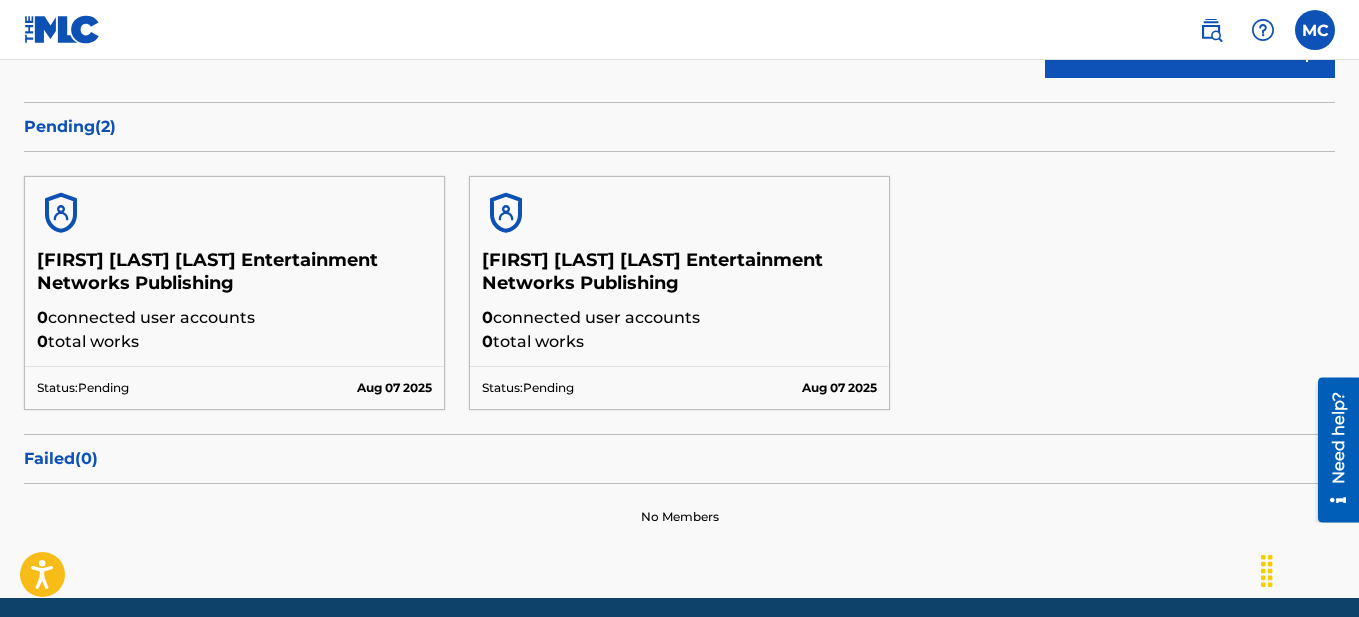 click at bounding box center (1211, 30) 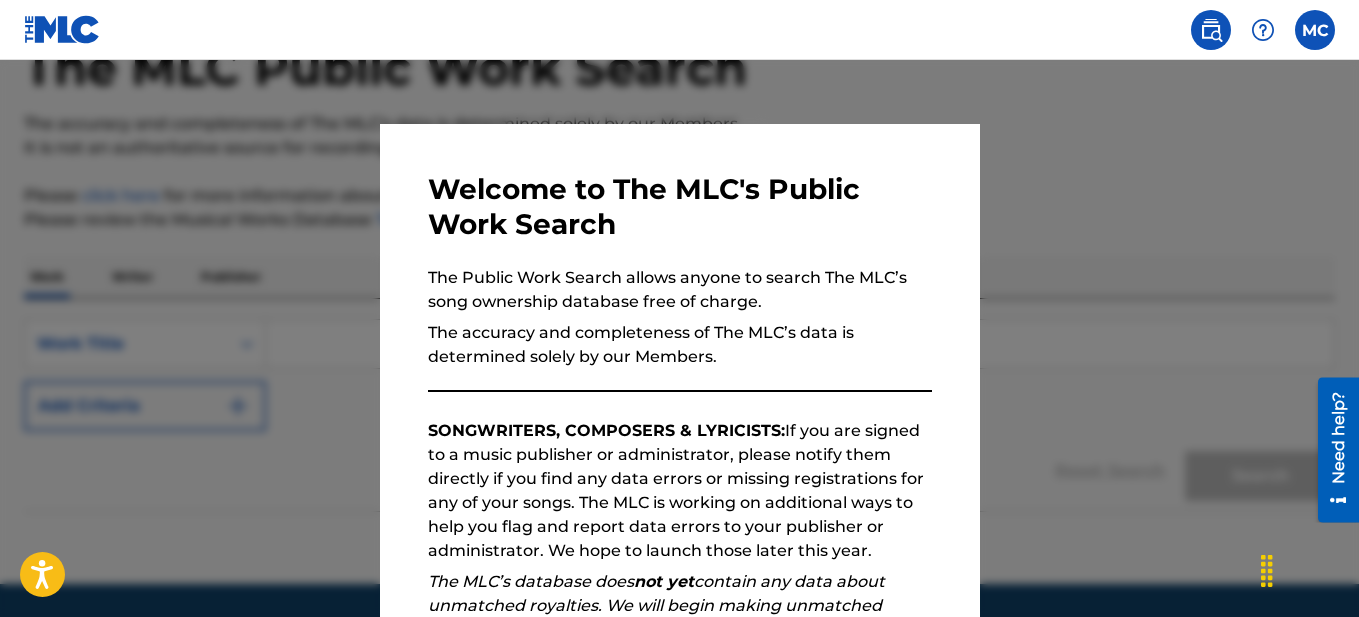 scroll, scrollTop: 140, scrollLeft: 0, axis: vertical 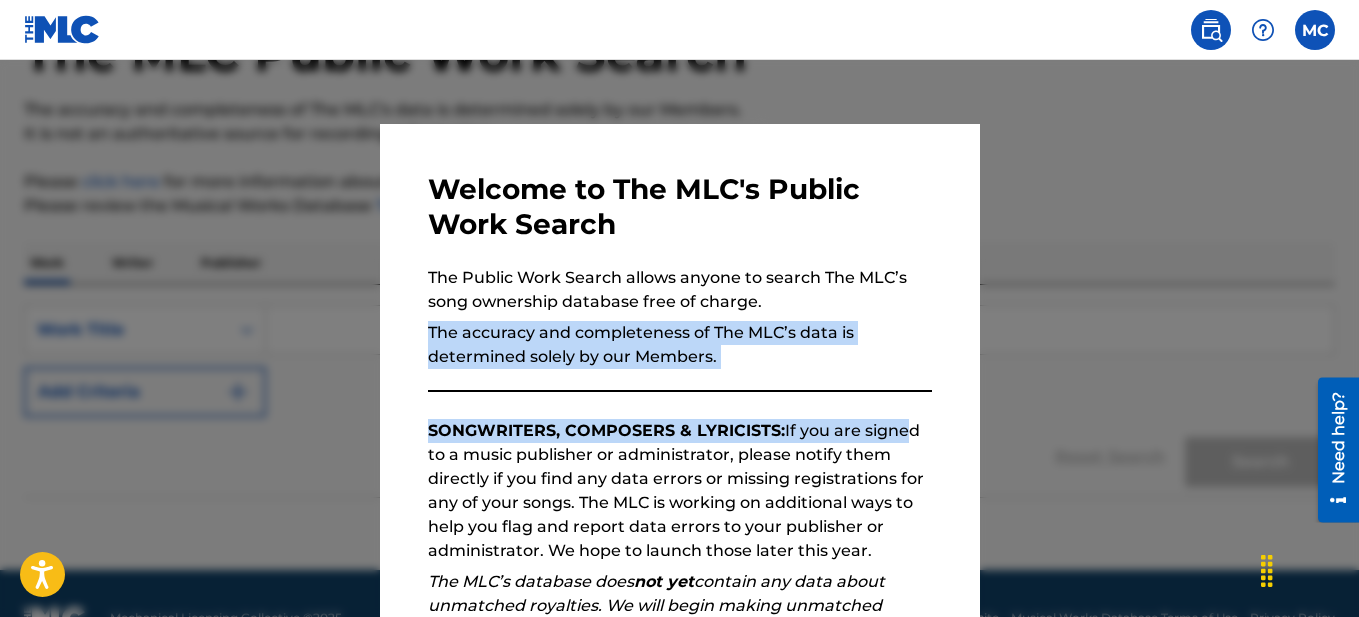 drag, startPoint x: 893, startPoint y: 397, endPoint x: 896, endPoint y: 296, distance: 101.04455 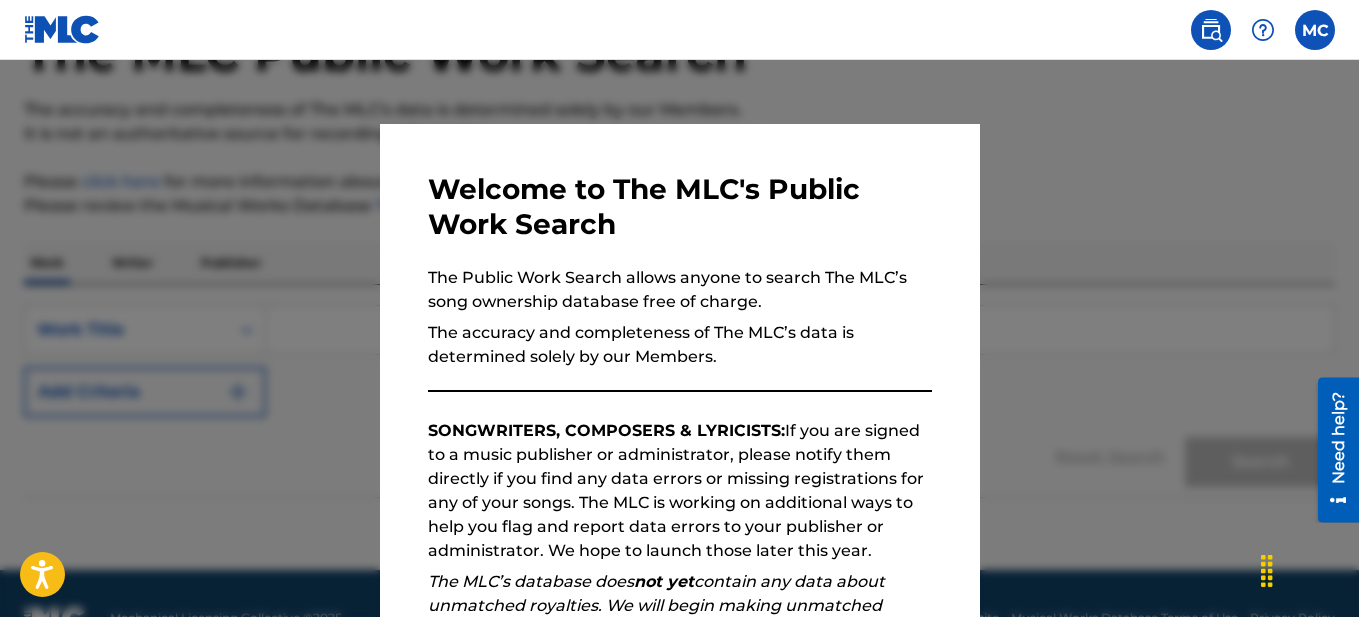 click at bounding box center [679, 368] 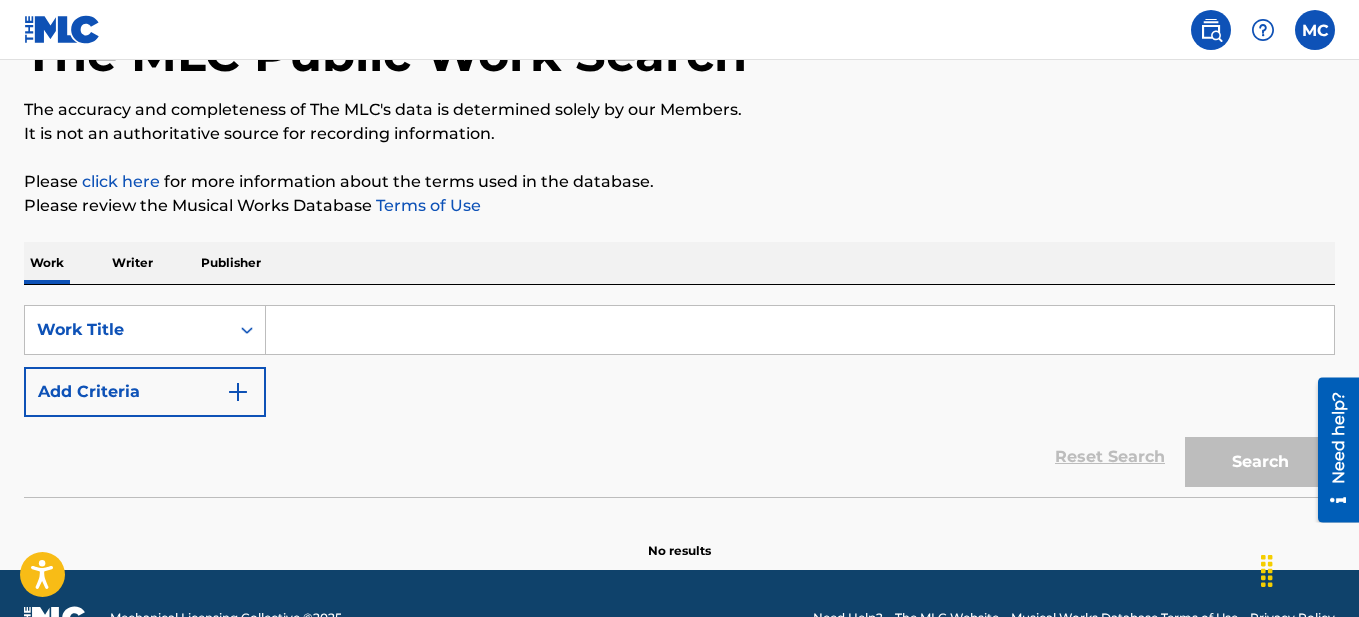 click at bounding box center (1211, 30) 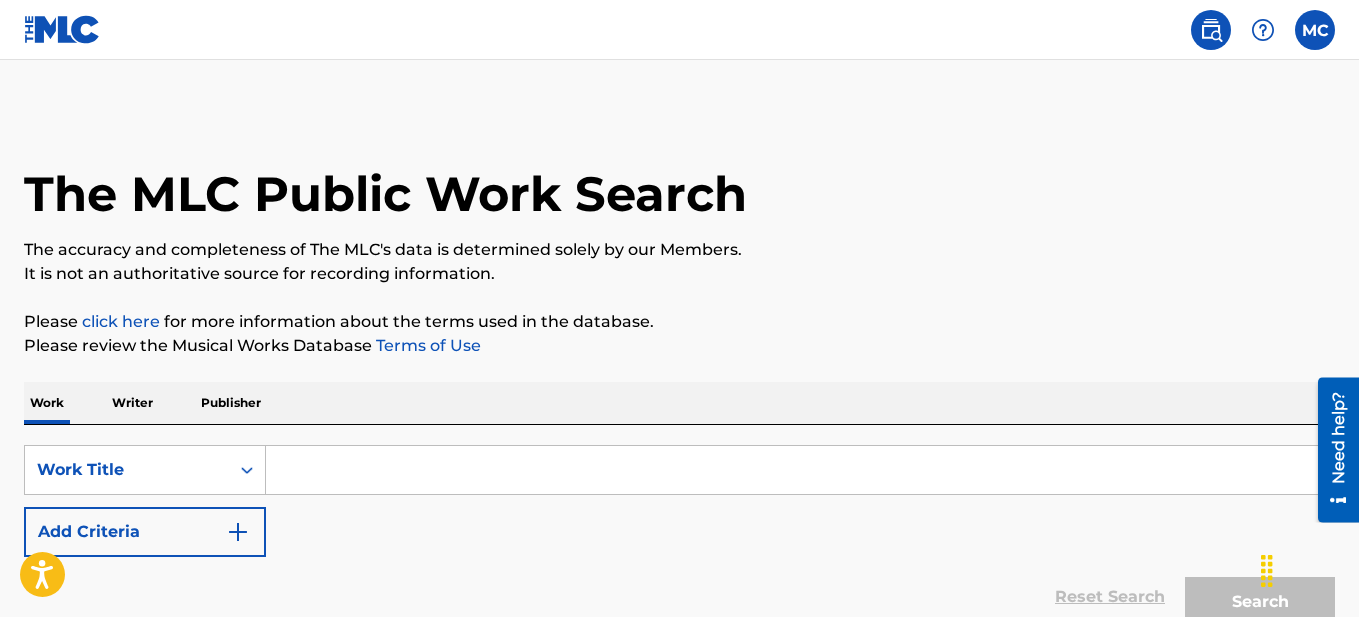 click on "Writer" at bounding box center (132, 403) 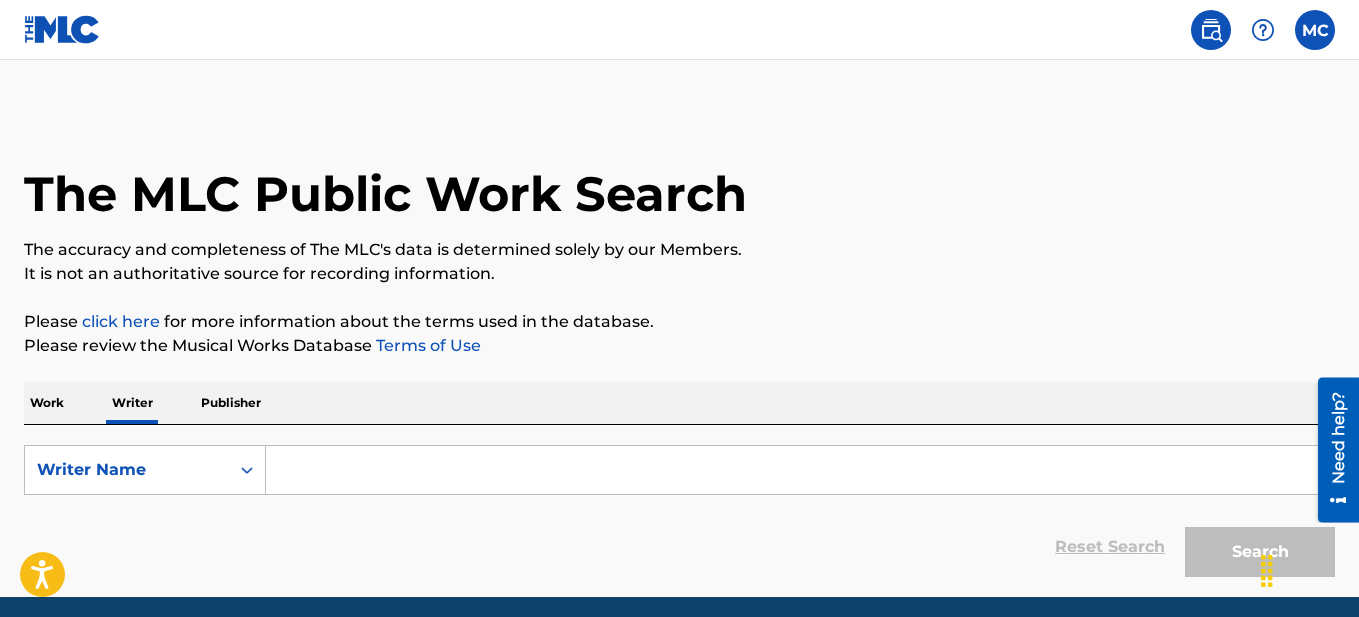 click at bounding box center (800, 470) 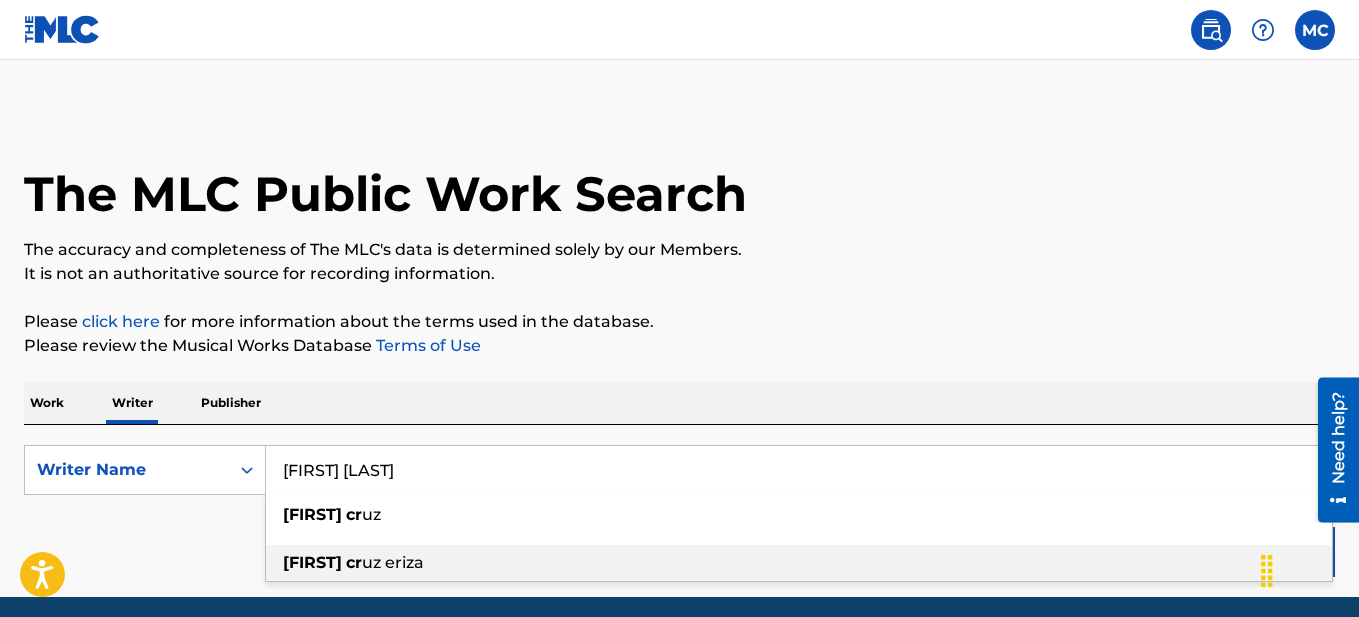 click on "[FIRST] [LAST] [LAST] [LAST]" at bounding box center (799, 563) 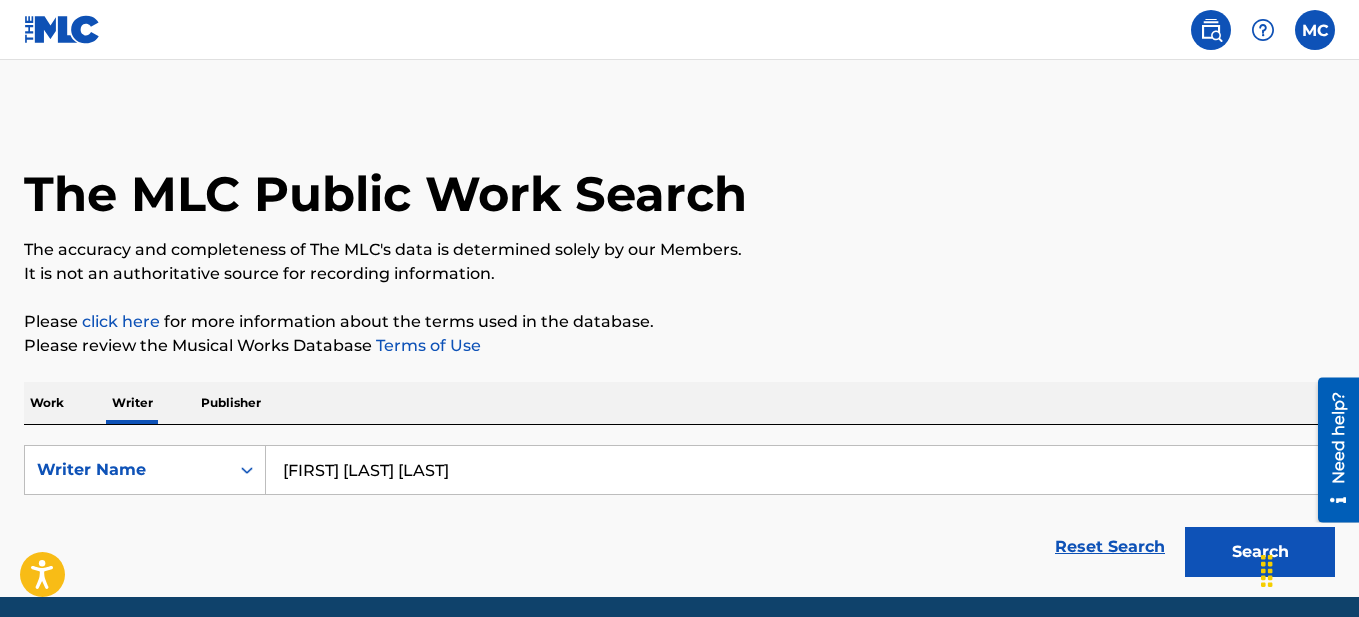 click on "Search" at bounding box center (1260, 552) 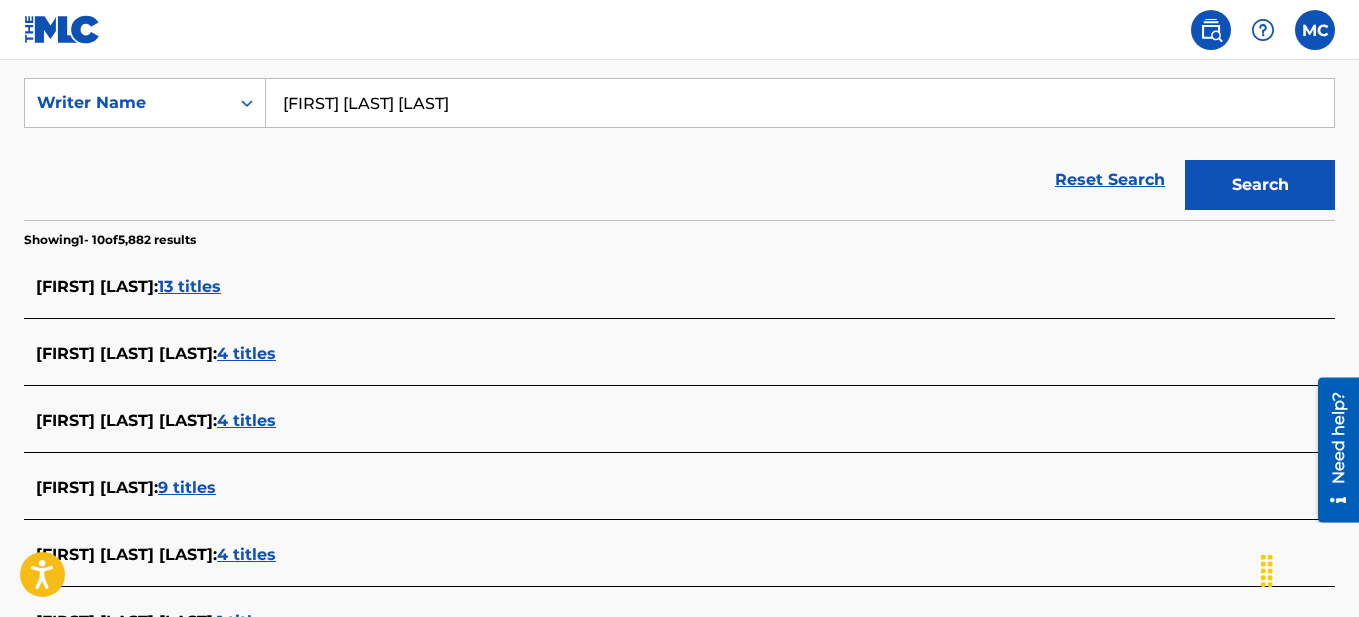 scroll, scrollTop: 370, scrollLeft: 0, axis: vertical 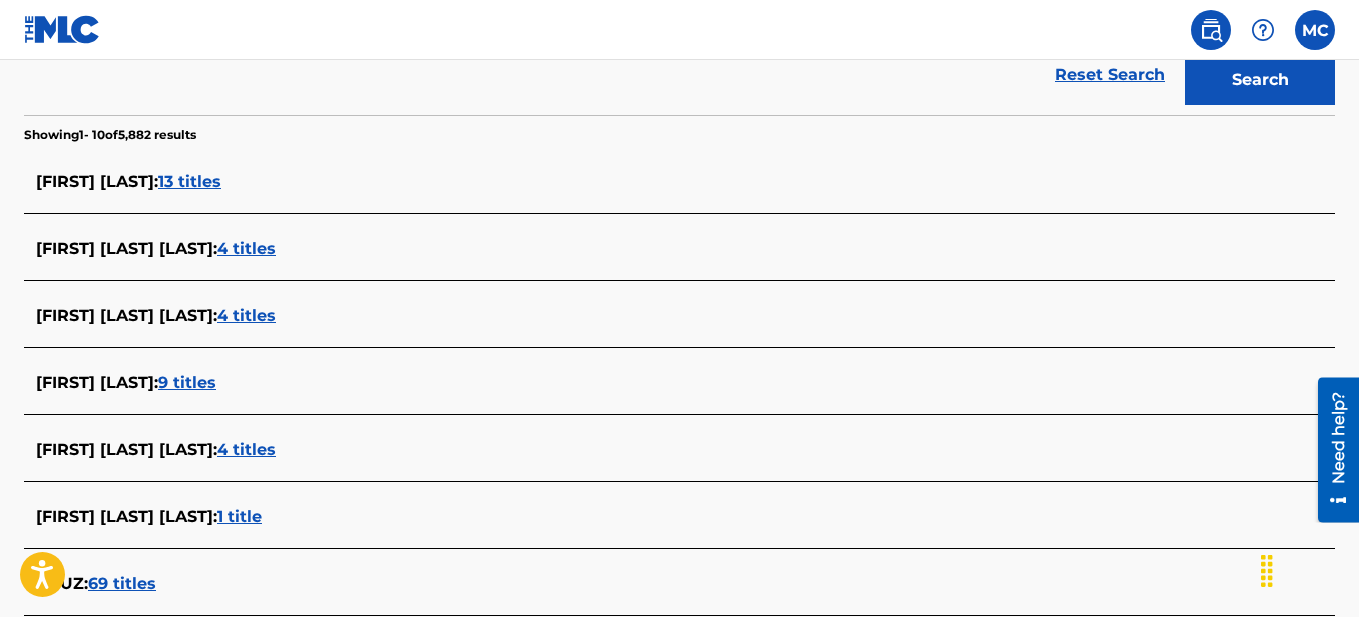 click on "13 titles" at bounding box center (189, 181) 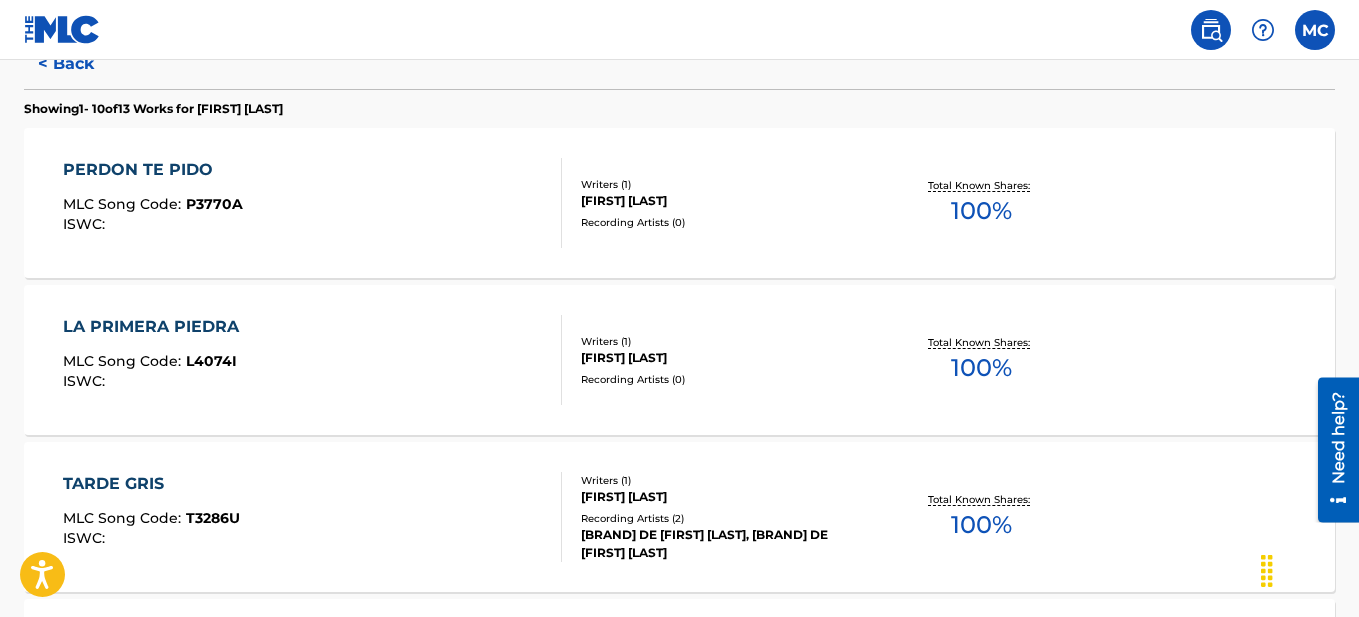 scroll, scrollTop: 540, scrollLeft: 0, axis: vertical 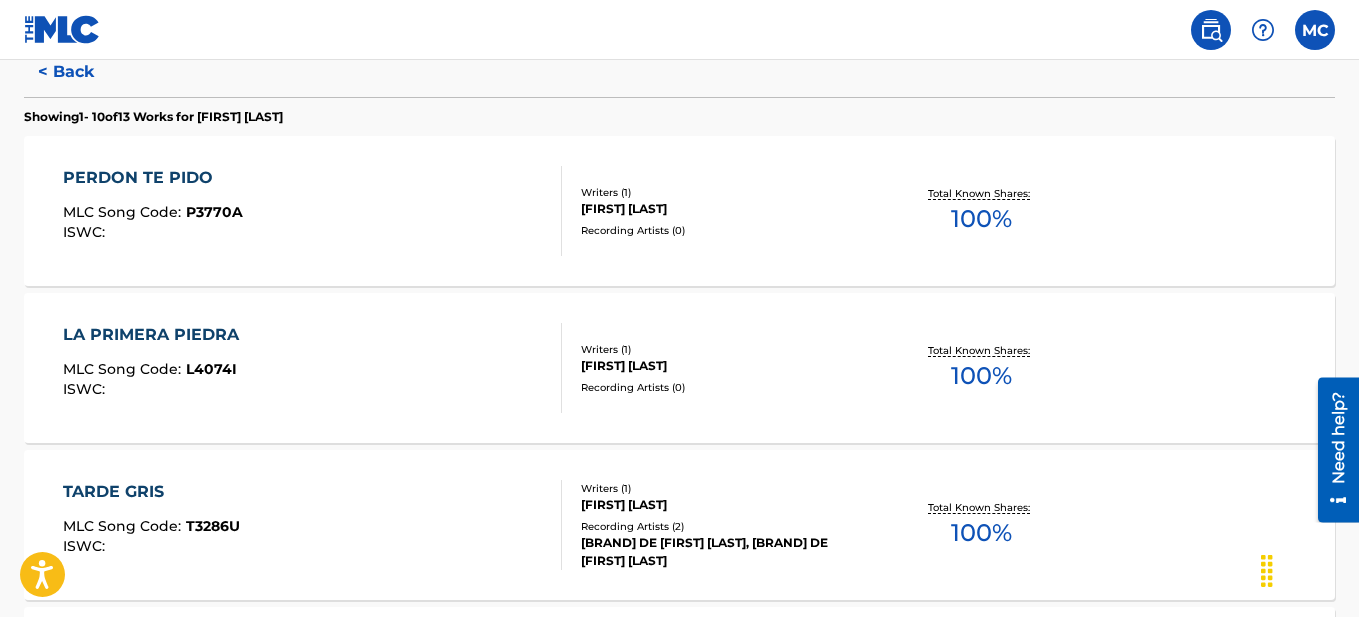 click on "PERDON TE PIDO" at bounding box center (153, 178) 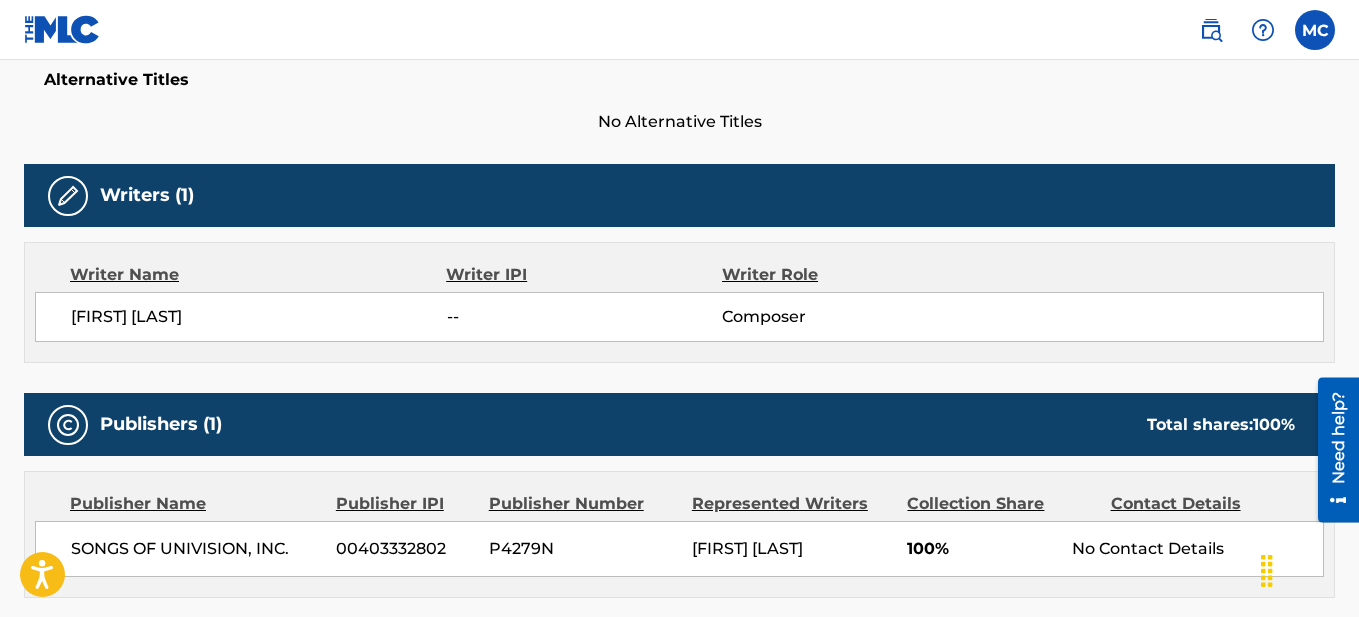 scroll, scrollTop: 0, scrollLeft: 0, axis: both 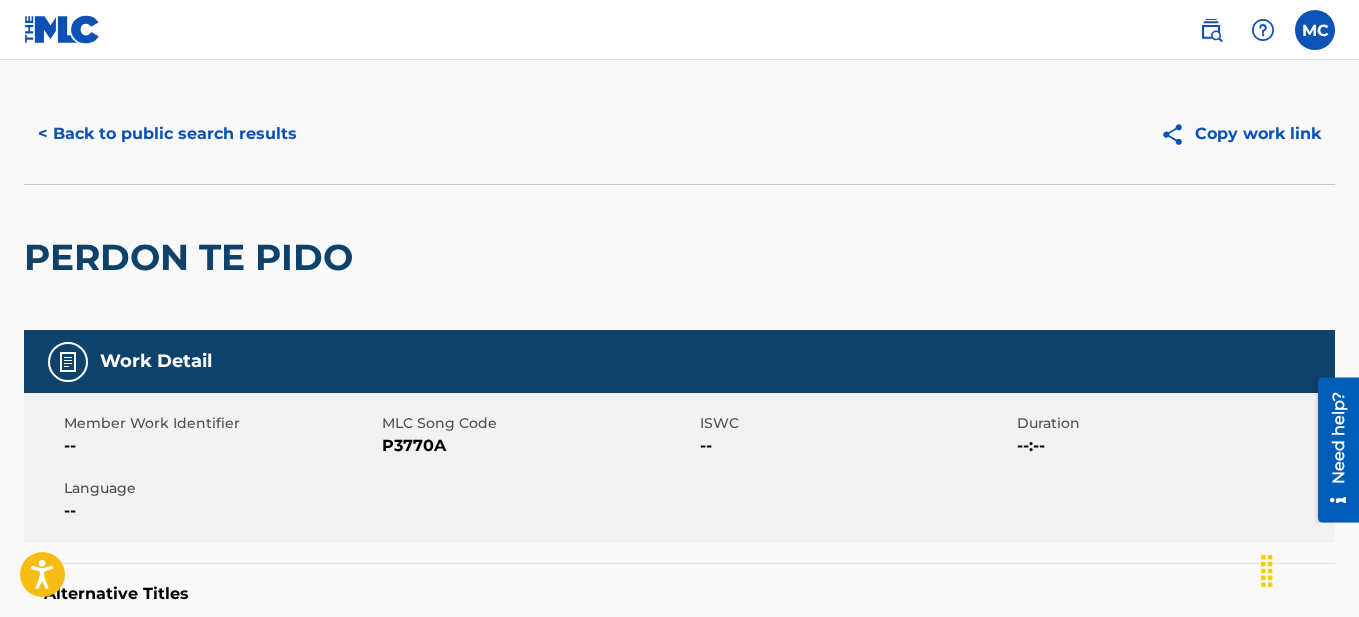click on "< Back to public search results" at bounding box center (167, 134) 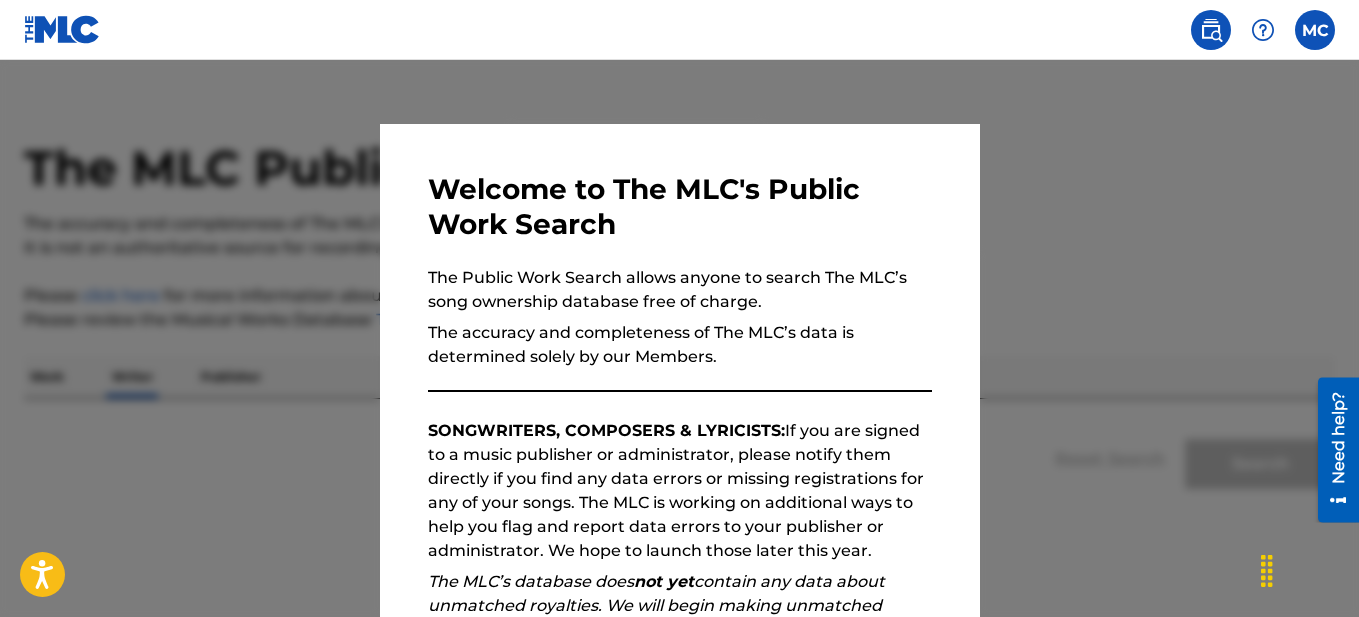 scroll, scrollTop: 137, scrollLeft: 0, axis: vertical 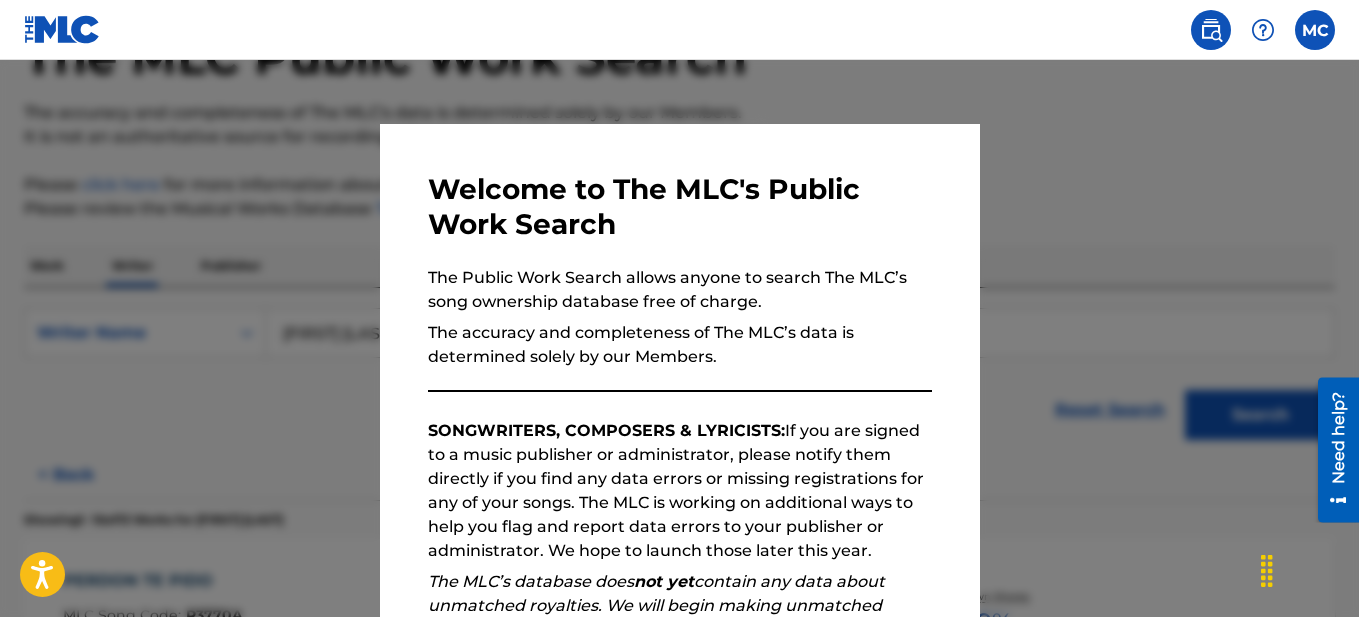 click at bounding box center [679, 368] 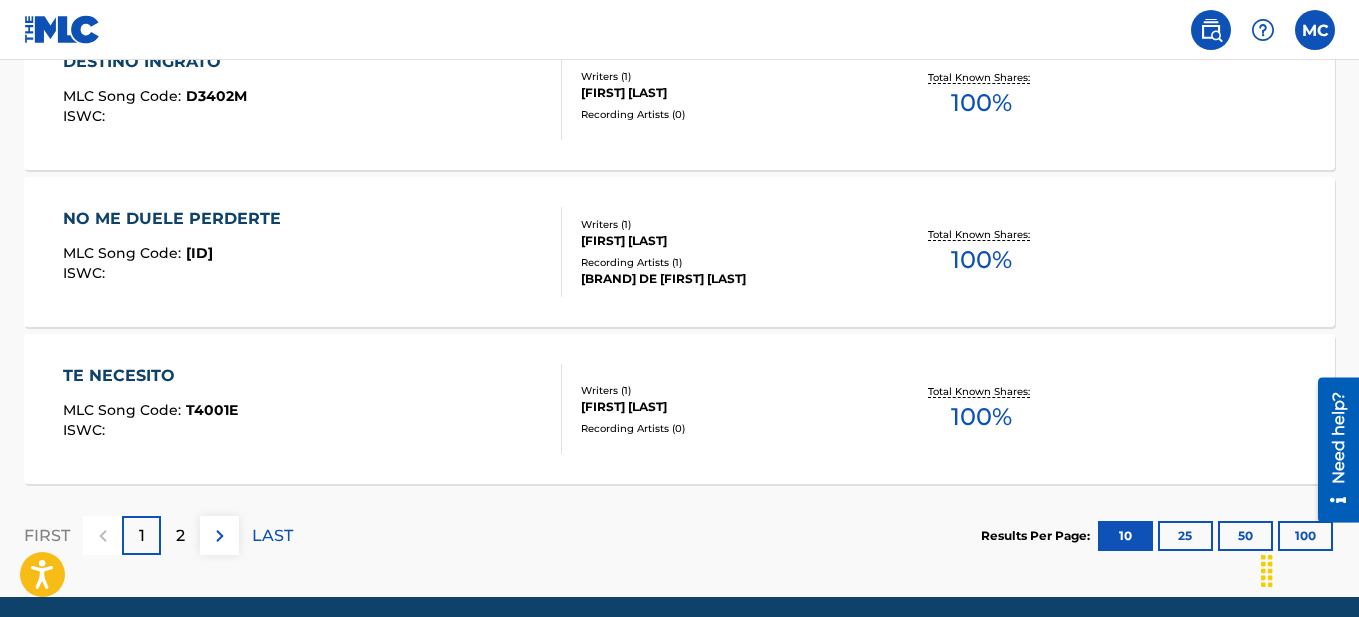 scroll, scrollTop: 1763, scrollLeft: 0, axis: vertical 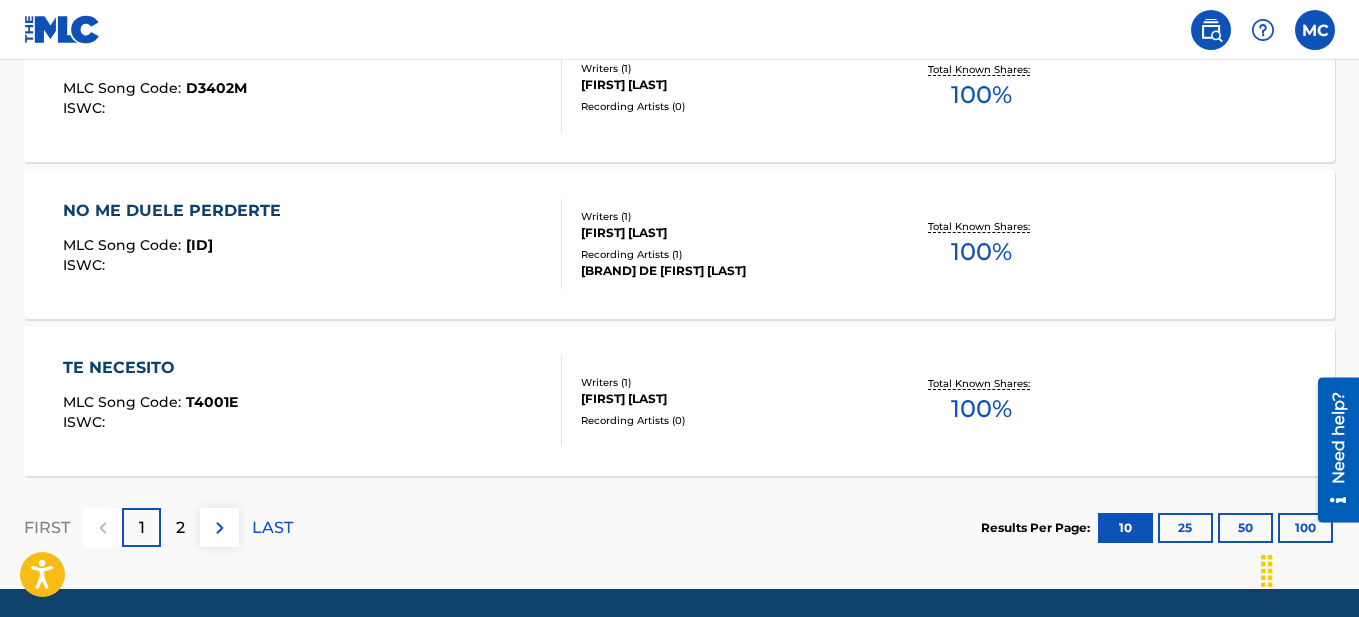 click on "TE NECESITO" at bounding box center [150, 368] 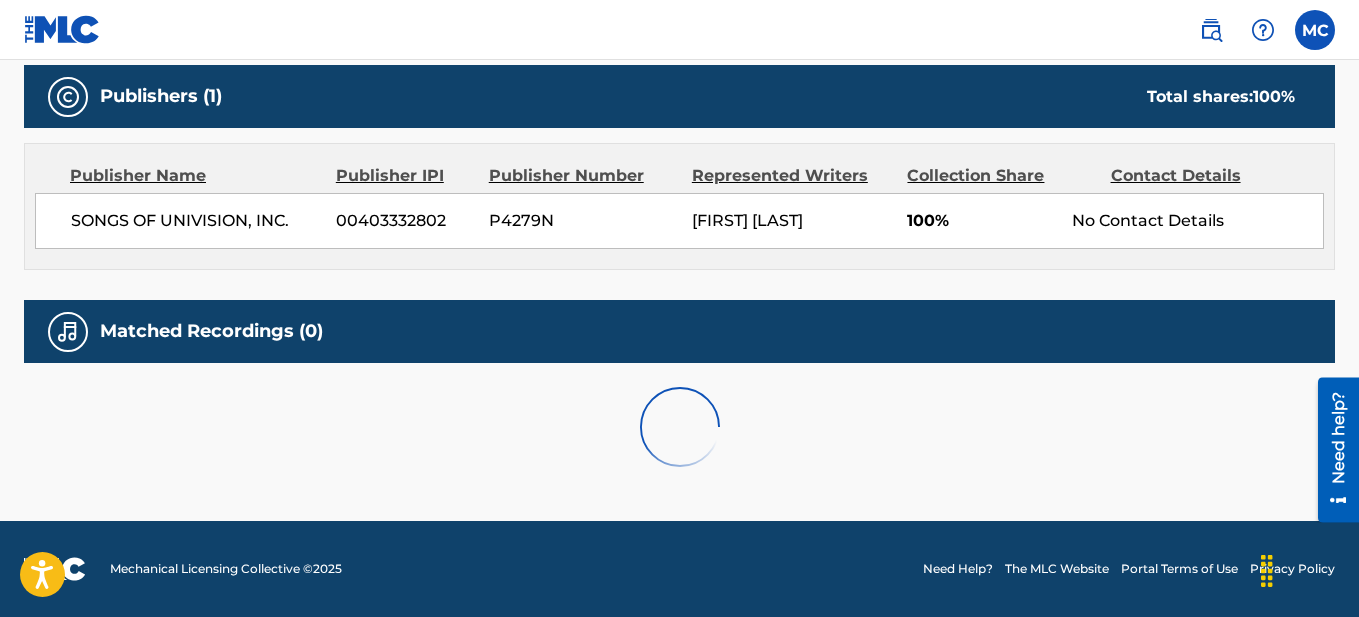 scroll, scrollTop: 0, scrollLeft: 0, axis: both 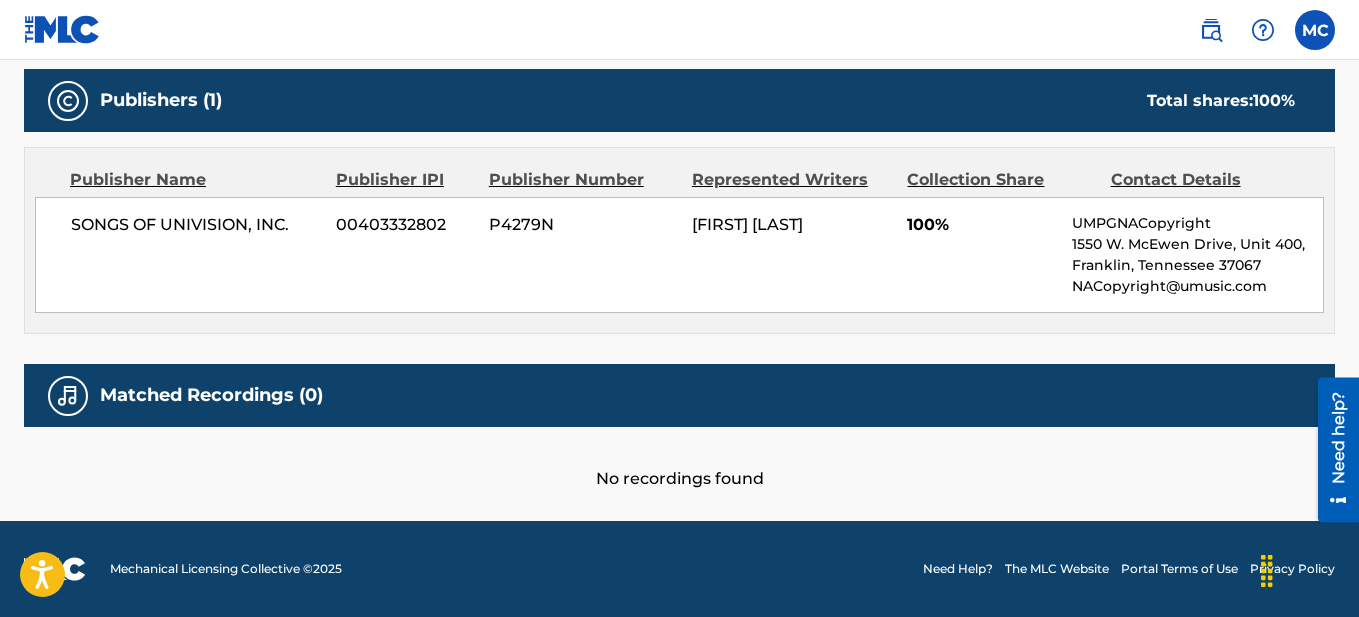 click on "No recordings found" at bounding box center (679, 459) 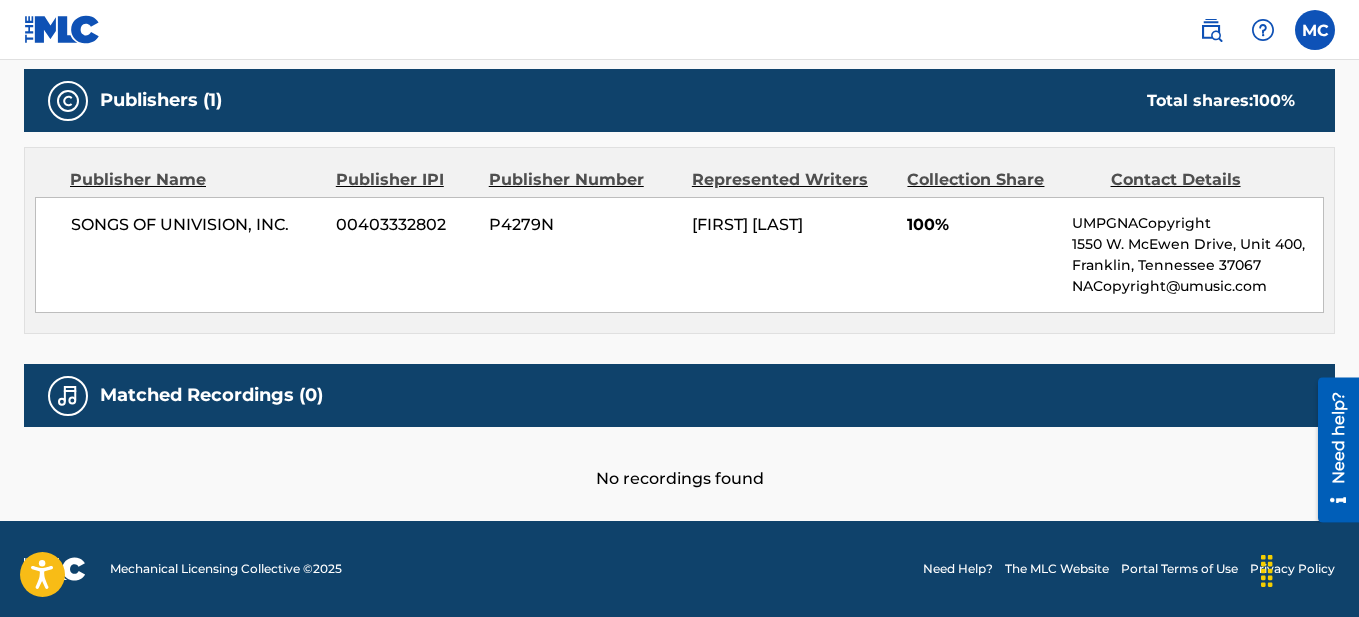 click on "Matched Recordings   (0)" at bounding box center [211, 395] 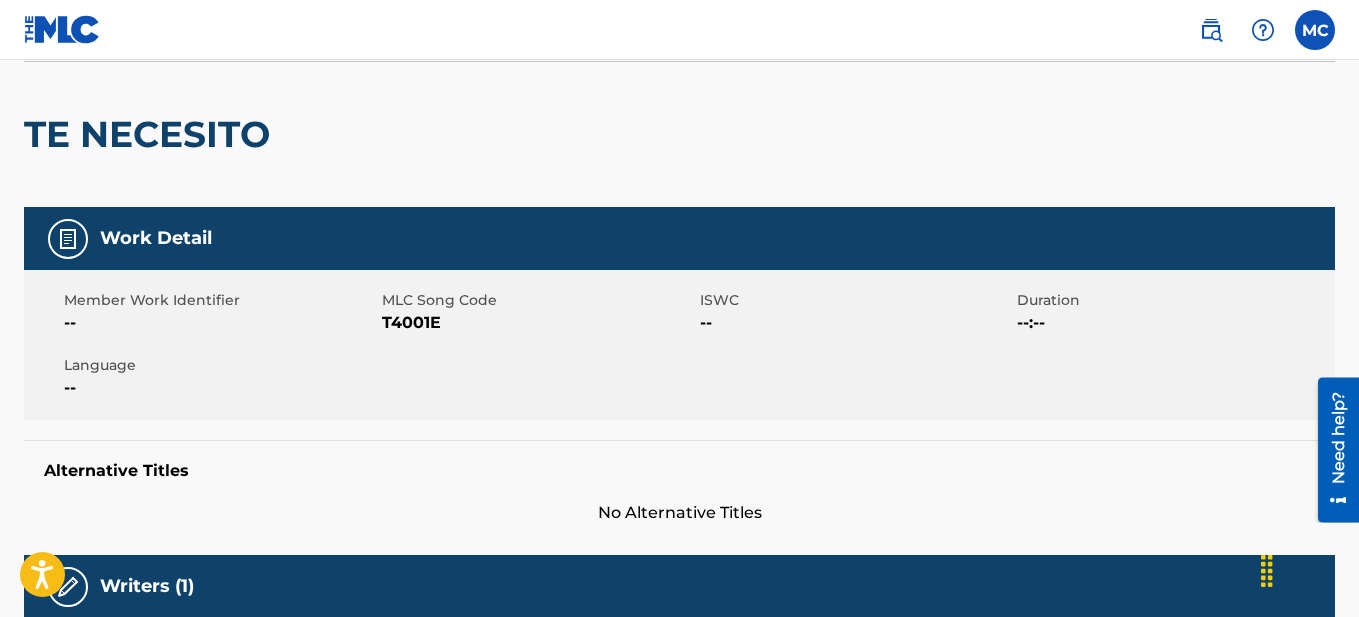 scroll, scrollTop: 0, scrollLeft: 0, axis: both 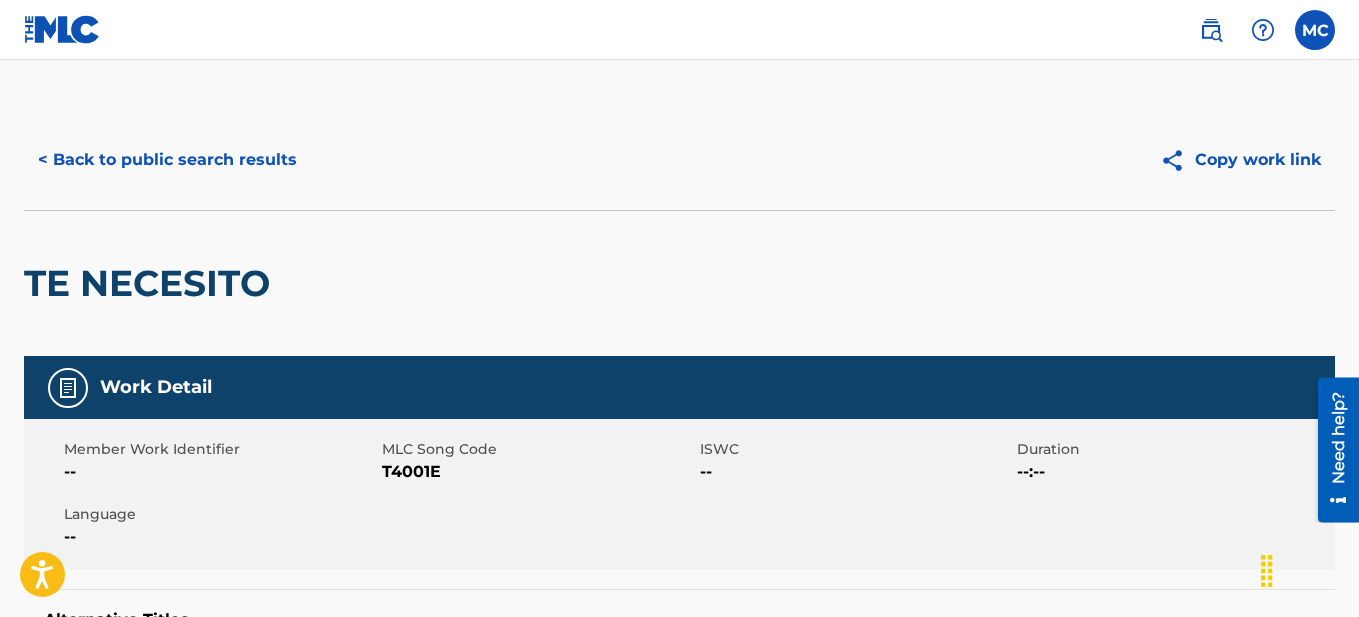 click on "< Back to public search results Copy work link" at bounding box center [679, 160] 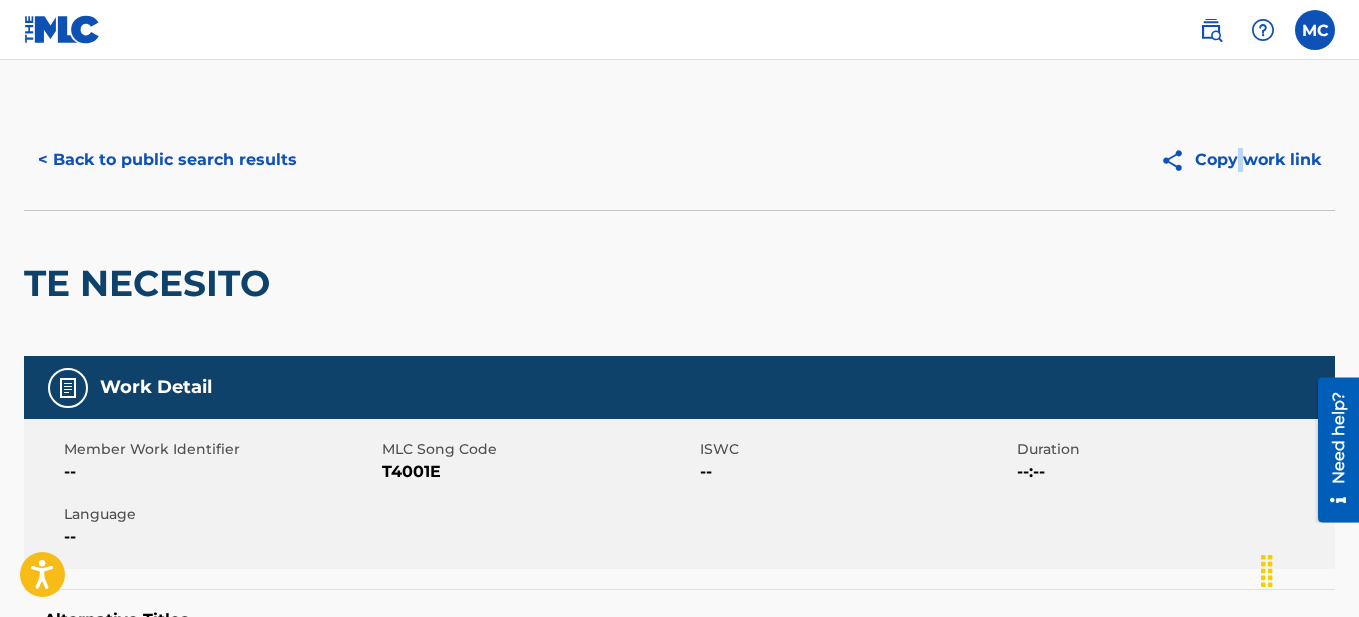 click on "< Back to public search results Copy work link" at bounding box center [679, 160] 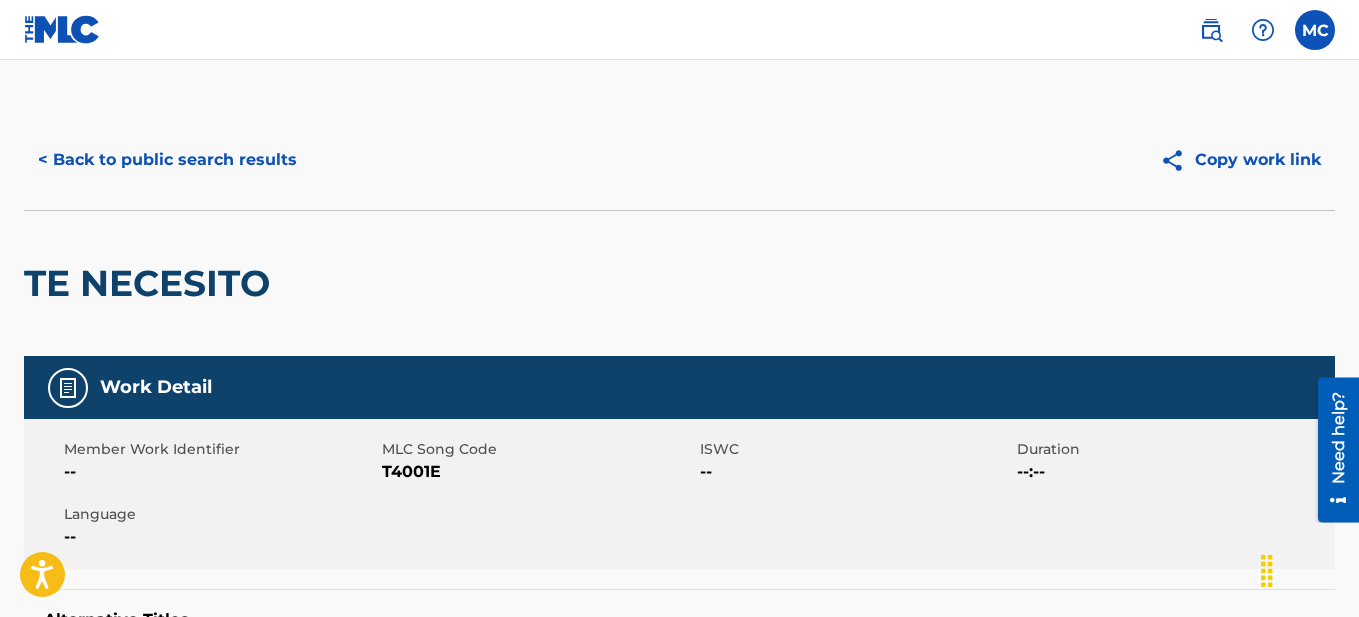 click on "TE NECESITO" at bounding box center (679, 283) 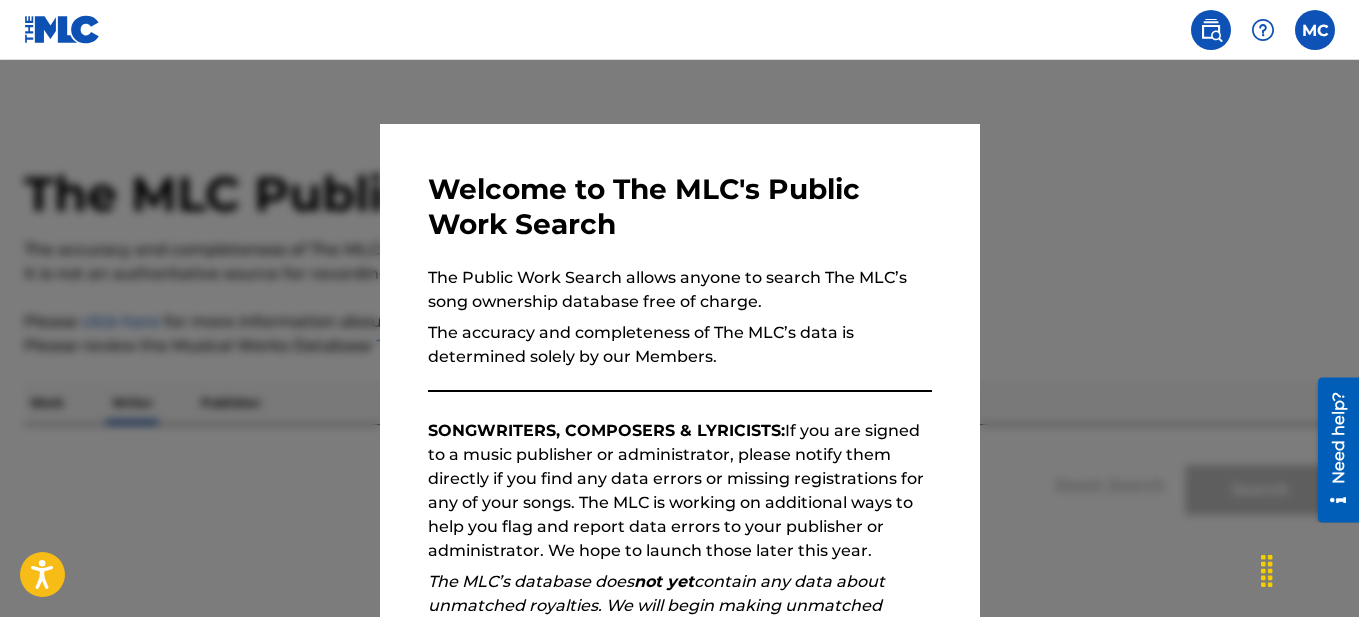scroll, scrollTop: 137, scrollLeft: 0, axis: vertical 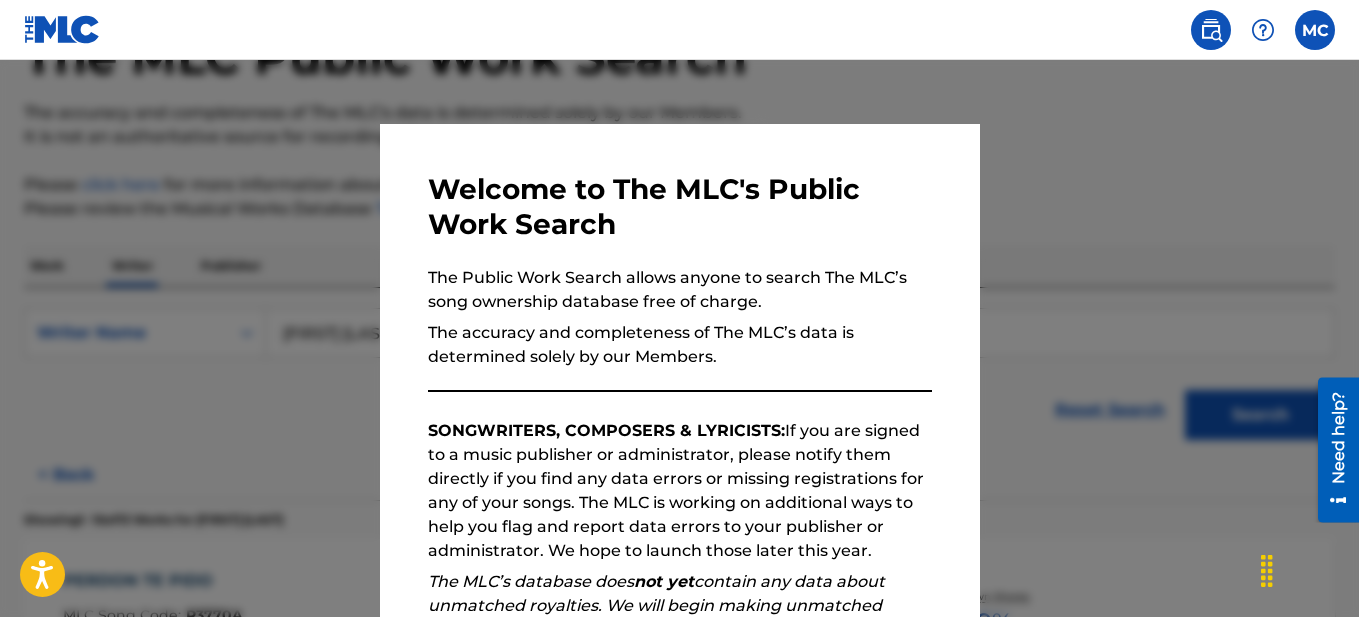 click at bounding box center [679, 368] 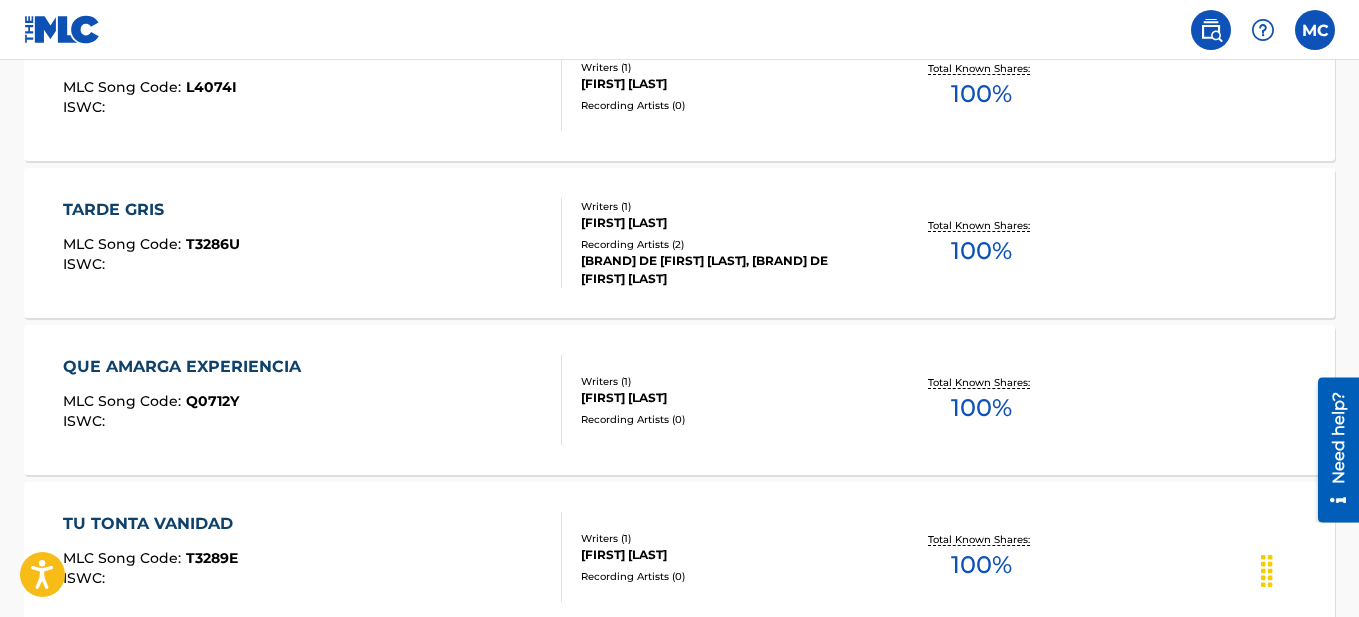 scroll, scrollTop: 854, scrollLeft: 0, axis: vertical 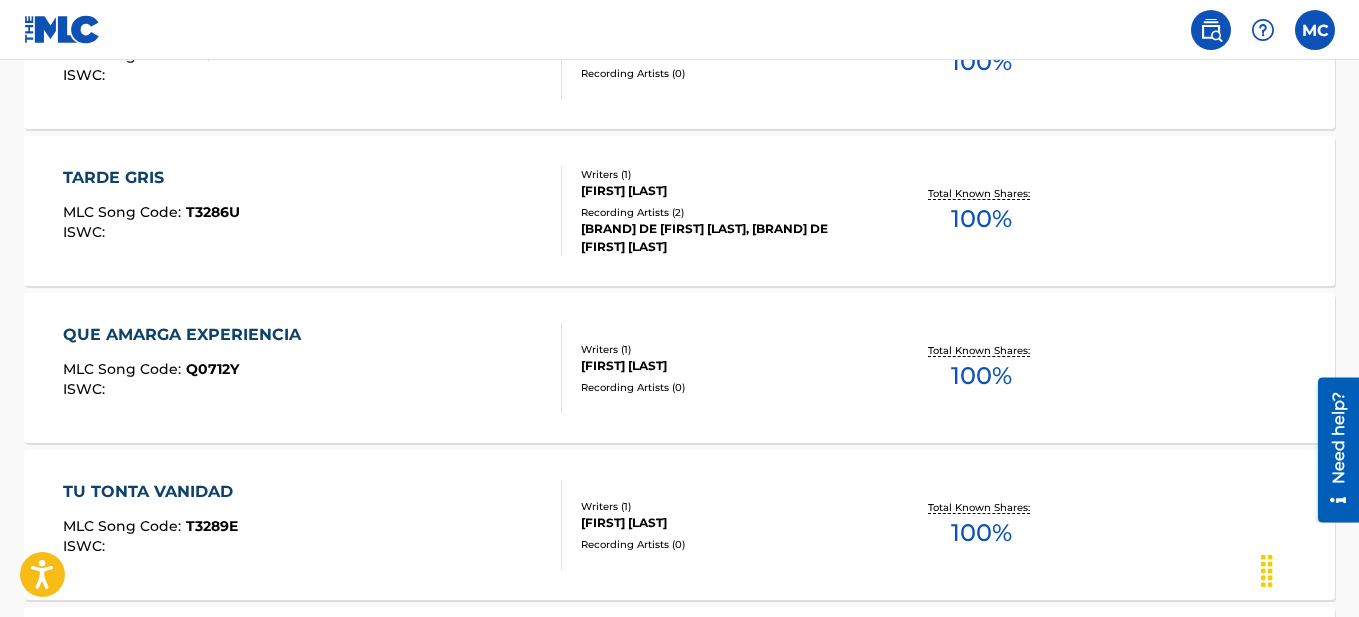 click on "TARDE GRIS" at bounding box center [151, 178] 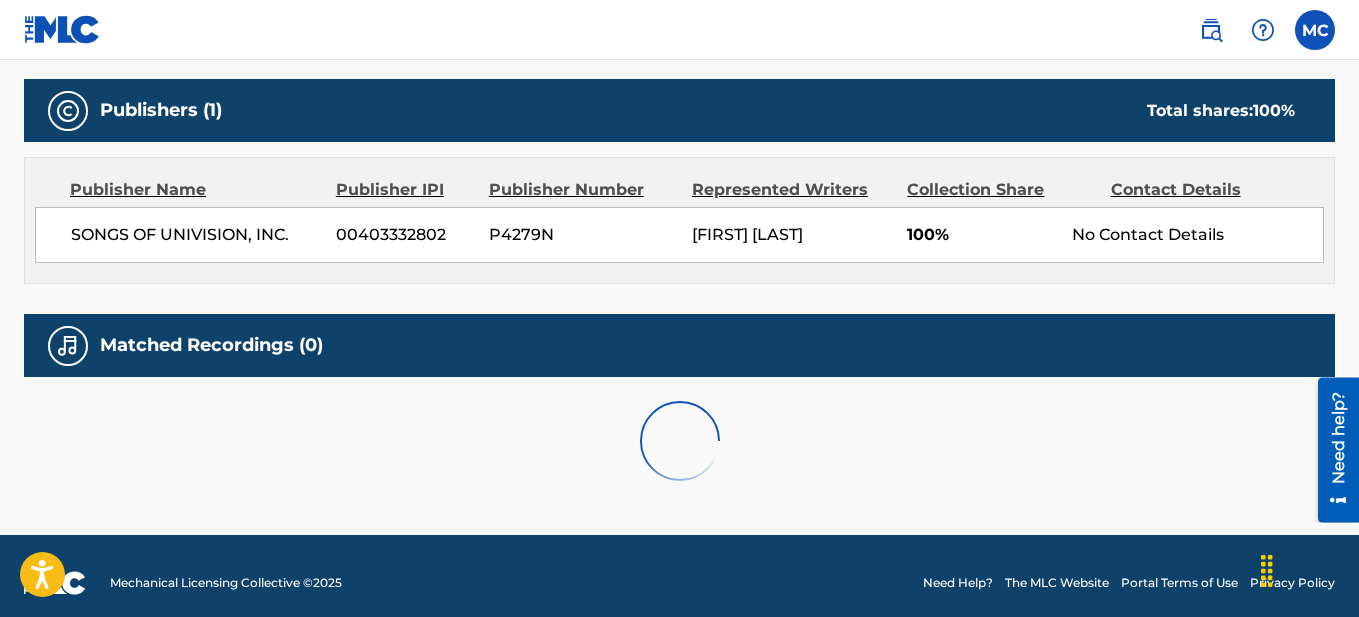 scroll, scrollTop: 0, scrollLeft: 0, axis: both 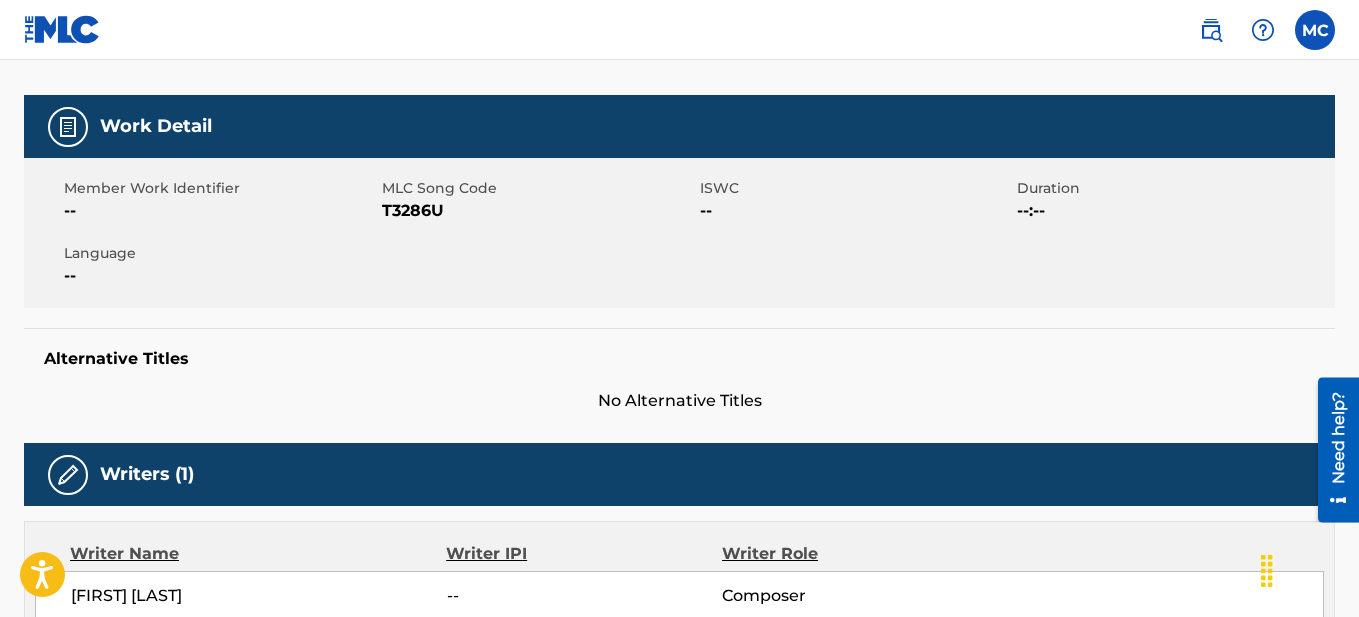 click on "Work Detail Member Work Identifier -- MLC Song Code T3286U ISWC -- Duration --:-- Language -- Alternative Titles No Alternative Titles" at bounding box center (679, 254) 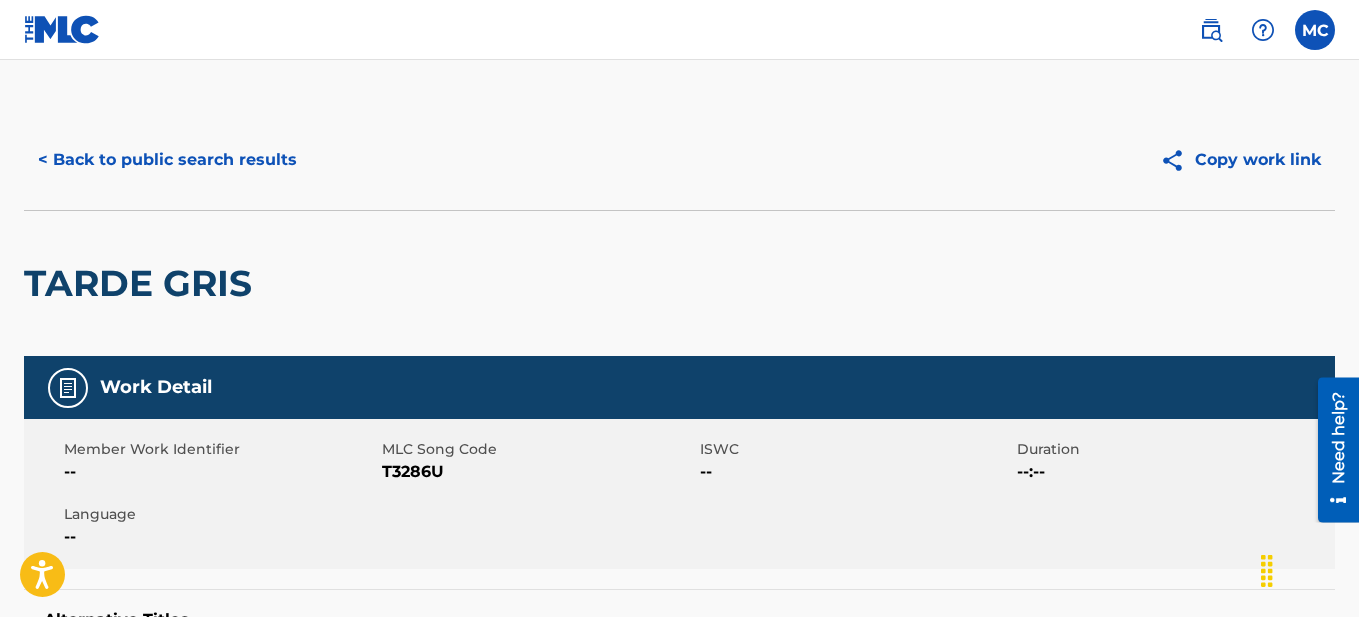 click on "< Back to public search results" at bounding box center (167, 160) 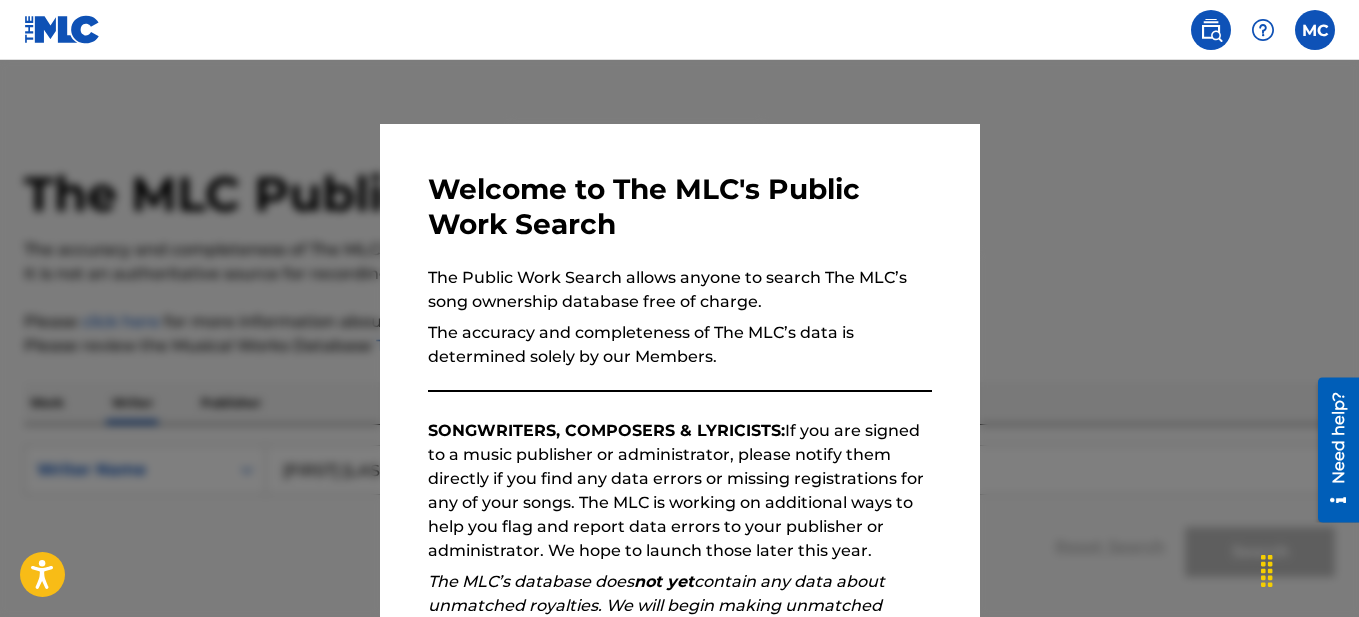 scroll, scrollTop: 137, scrollLeft: 0, axis: vertical 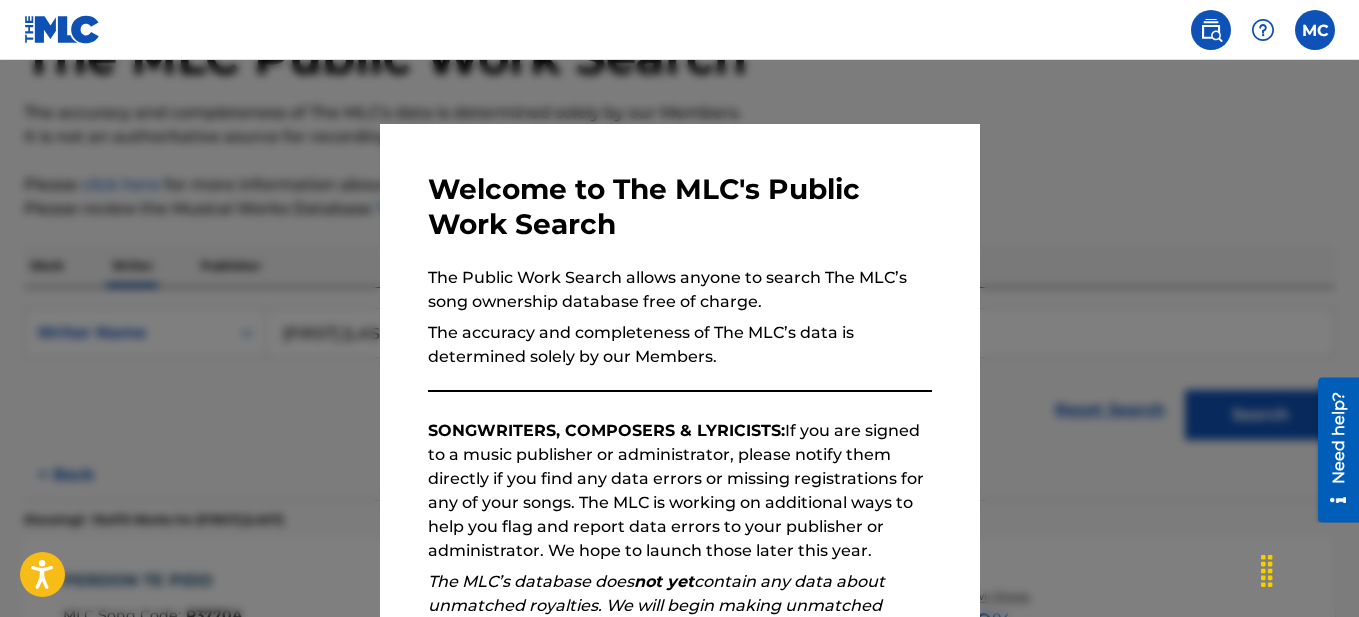 click at bounding box center (679, 368) 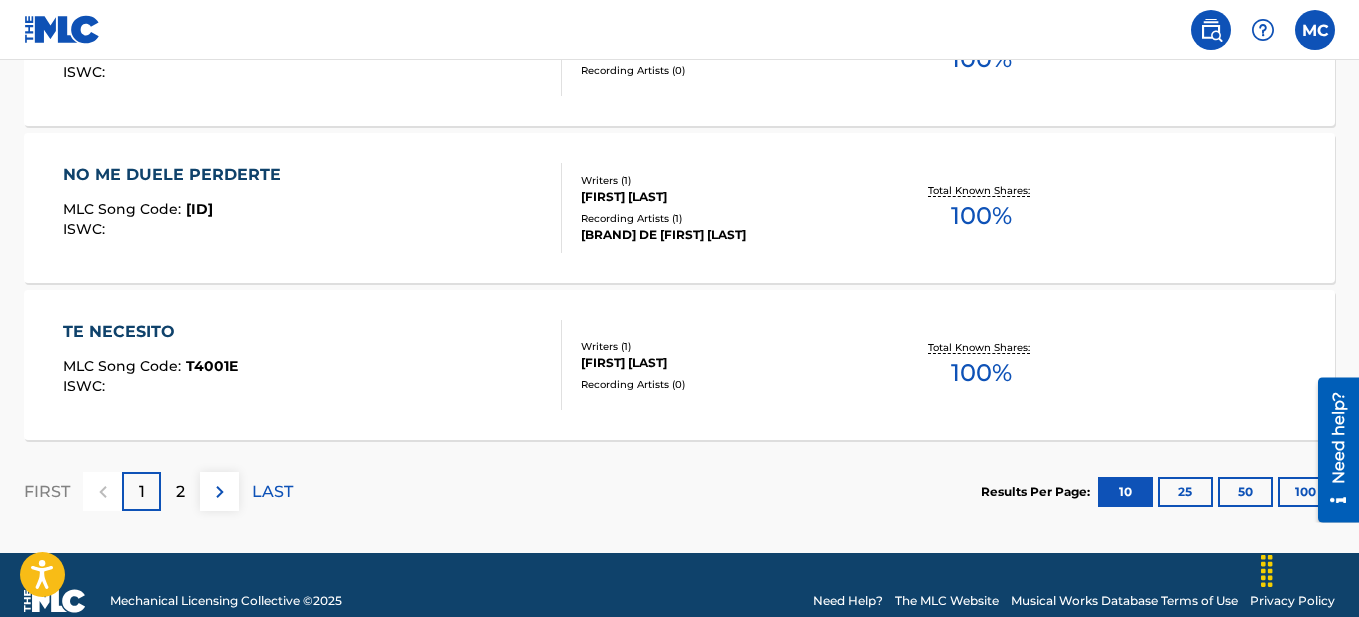 scroll, scrollTop: 1812, scrollLeft: 0, axis: vertical 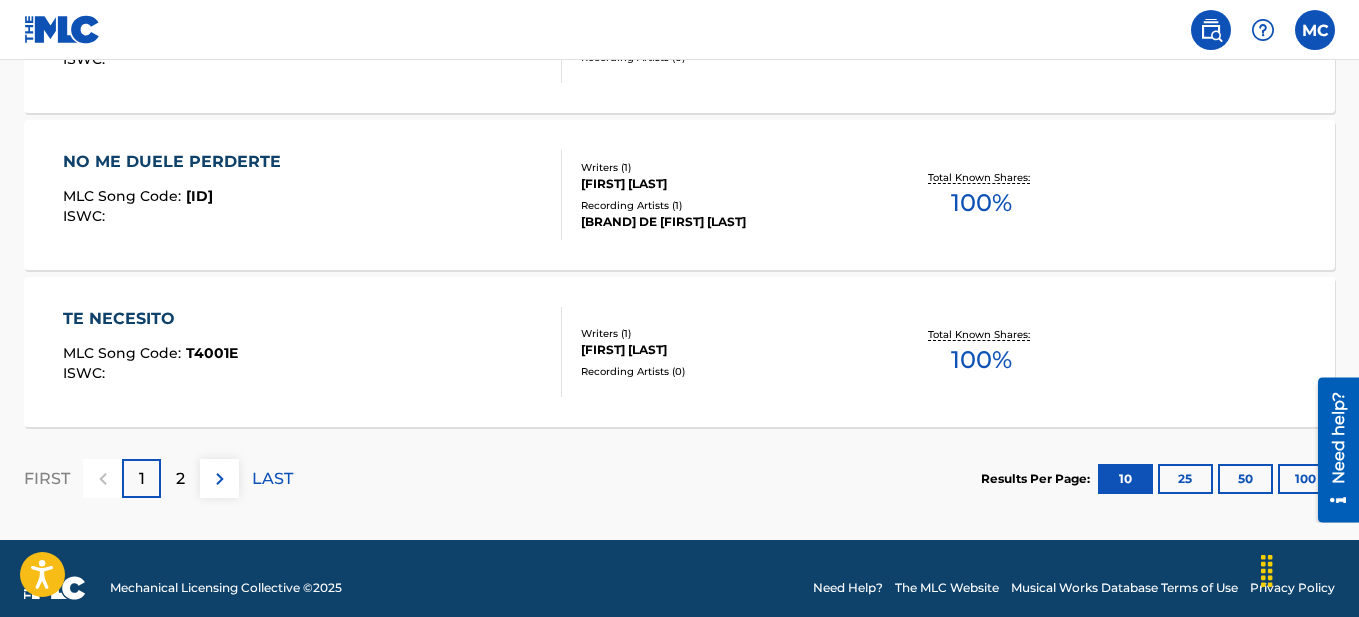 click on "2" at bounding box center (180, 478) 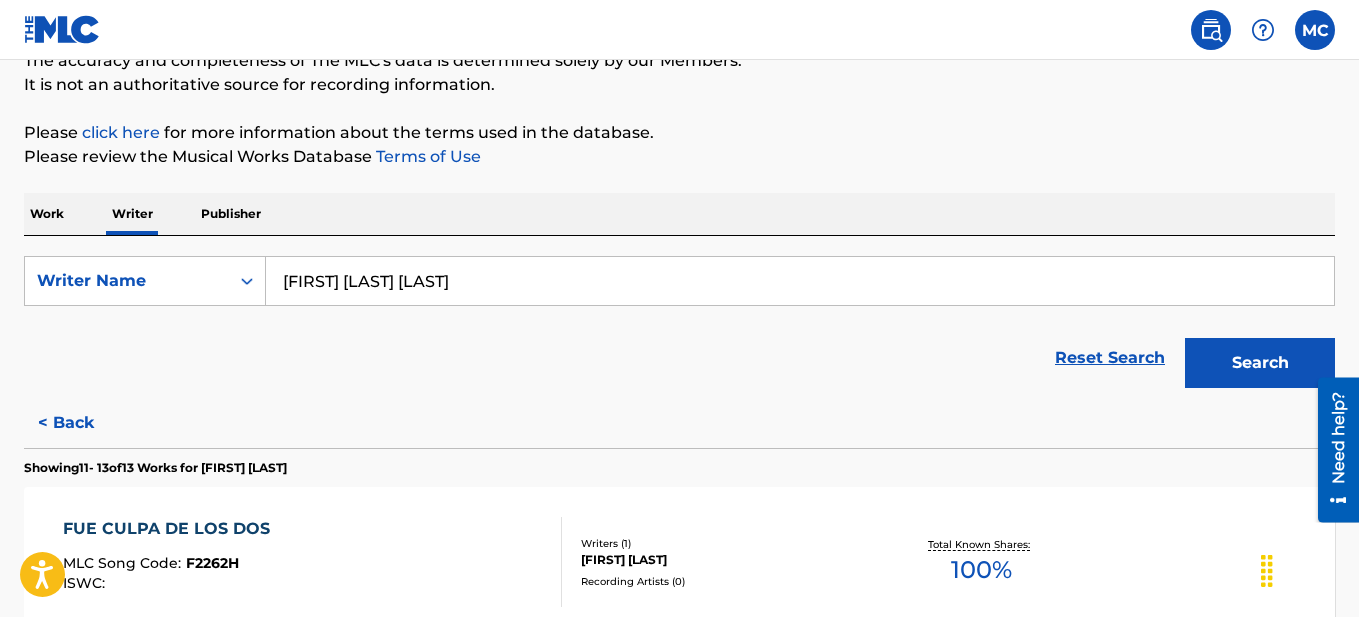 scroll, scrollTop: 732, scrollLeft: 0, axis: vertical 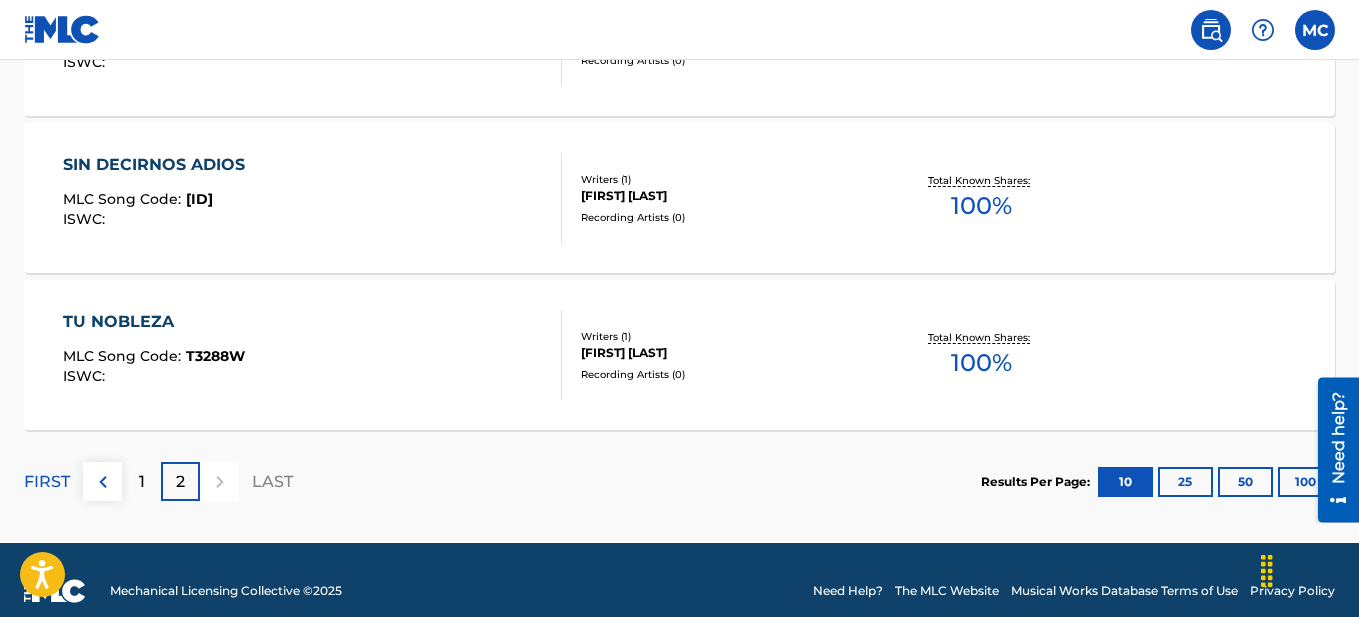 click on "25" at bounding box center [1185, 482] 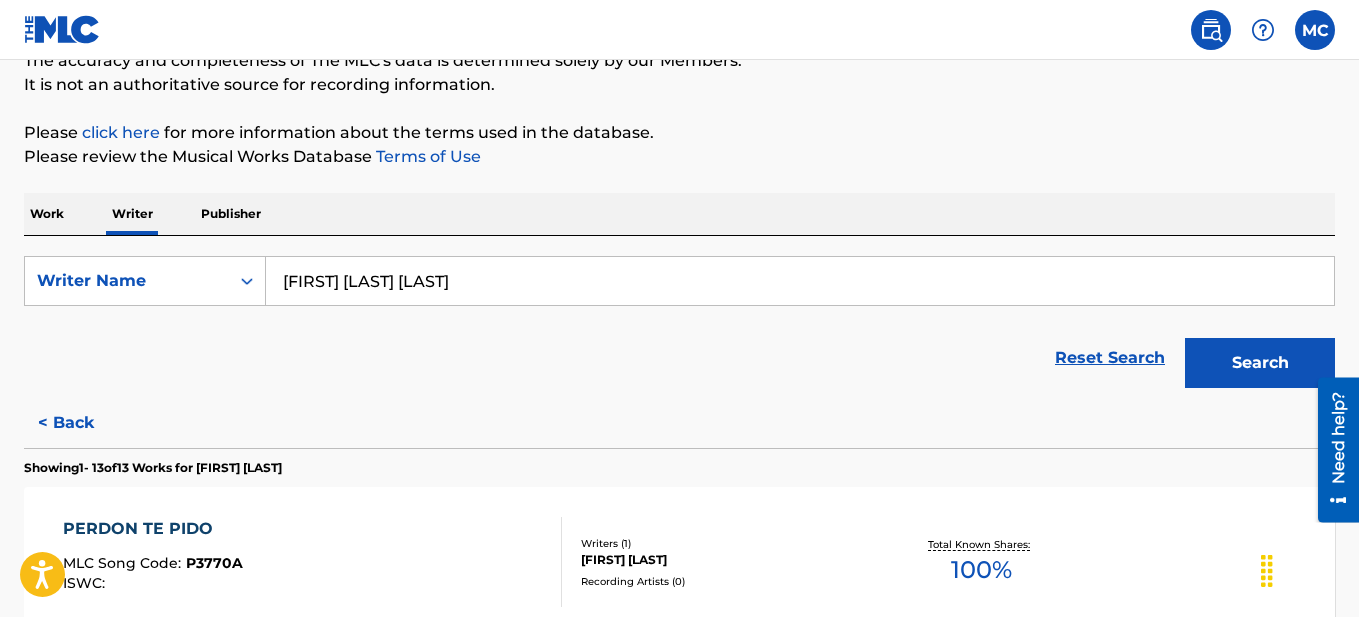 scroll, scrollTop: 710, scrollLeft: 0, axis: vertical 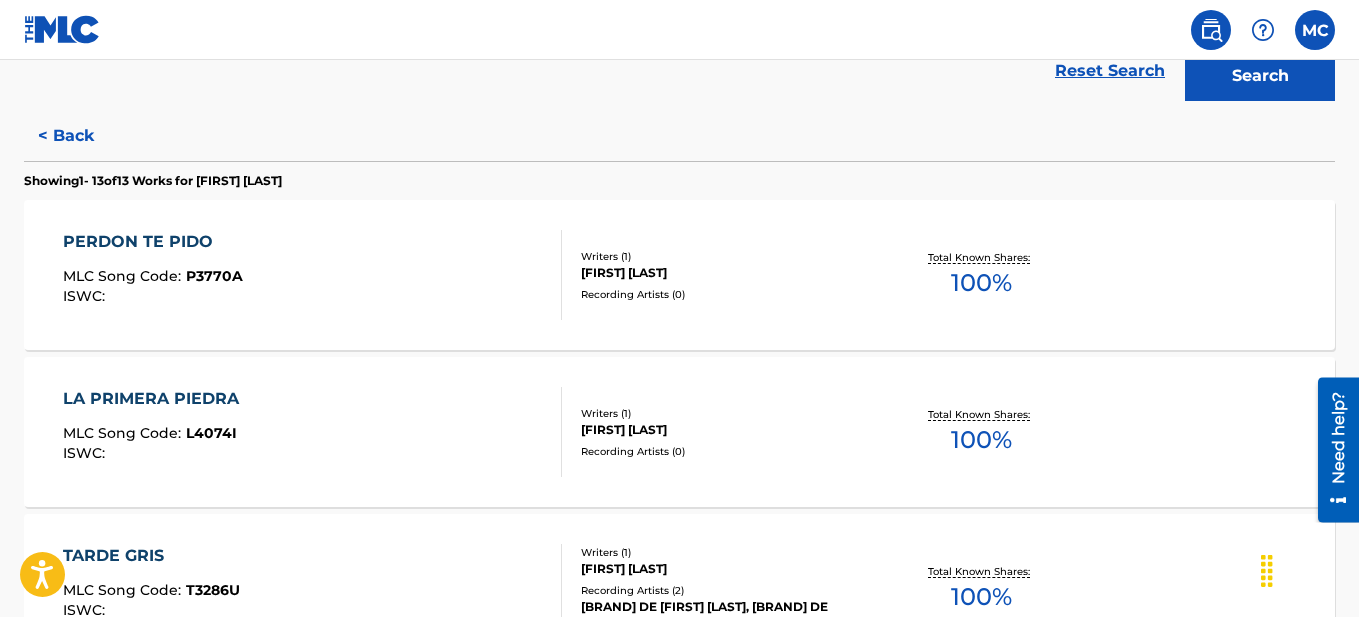click on "PERDON TE PIDO MLC Song Code : P3770A ISWC :" at bounding box center [312, 275] 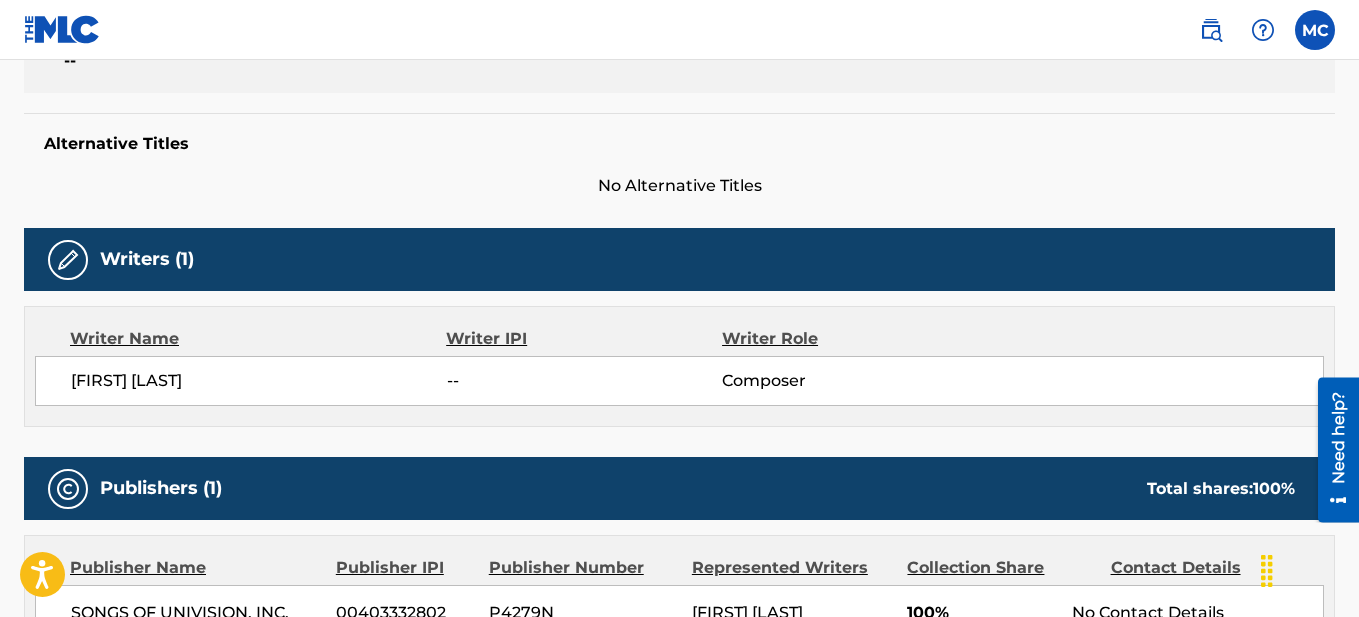 scroll, scrollTop: 0, scrollLeft: 0, axis: both 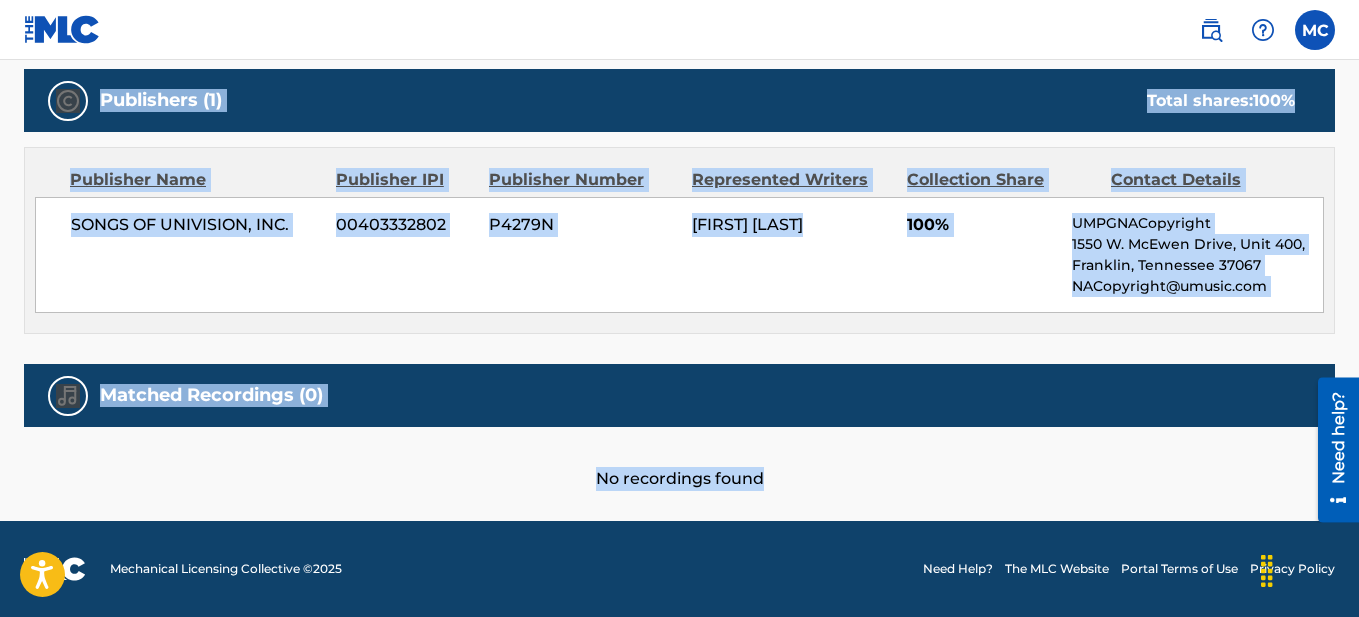 drag, startPoint x: 24, startPoint y: 135, endPoint x: 898, endPoint y: 456, distance: 931.0838 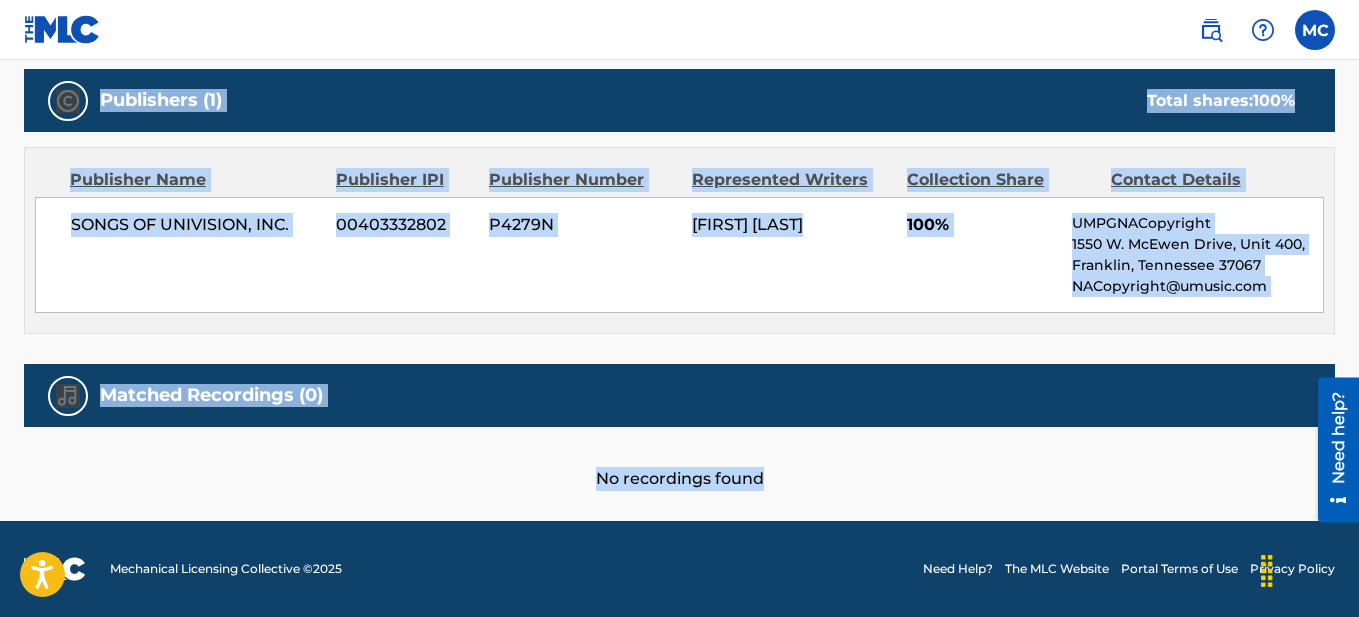 click on "[FIRST] [LAST]" at bounding box center (747, 224) 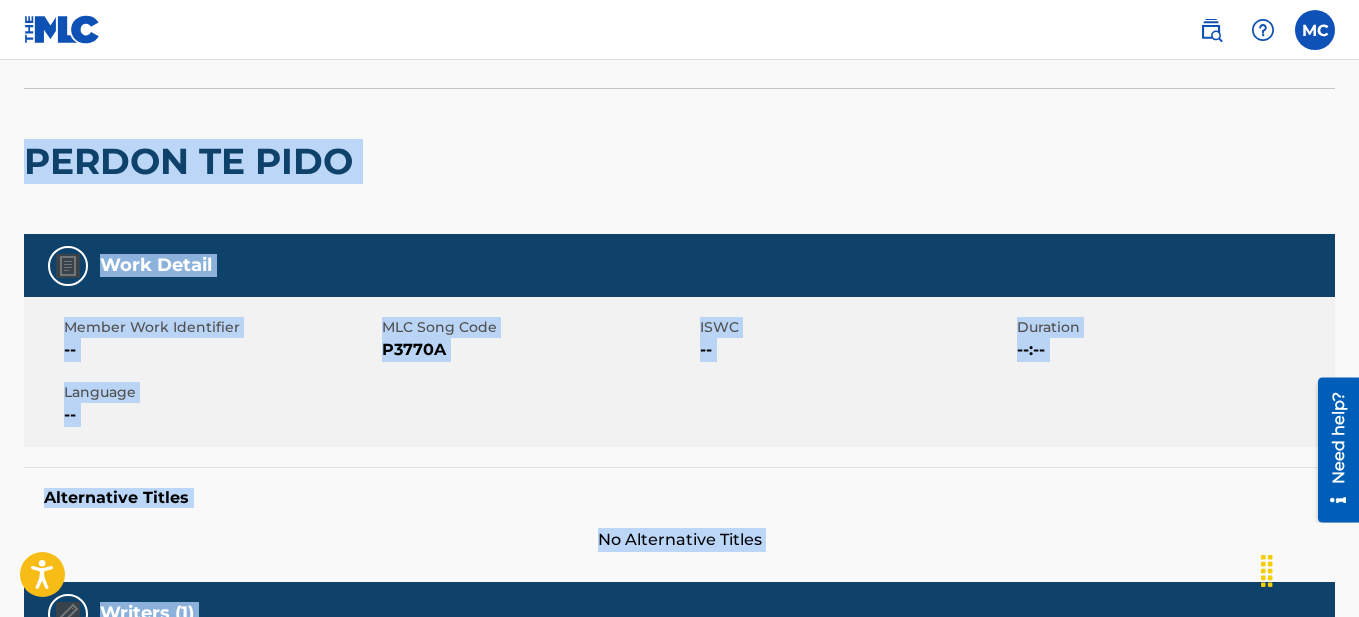 scroll, scrollTop: 0, scrollLeft: 0, axis: both 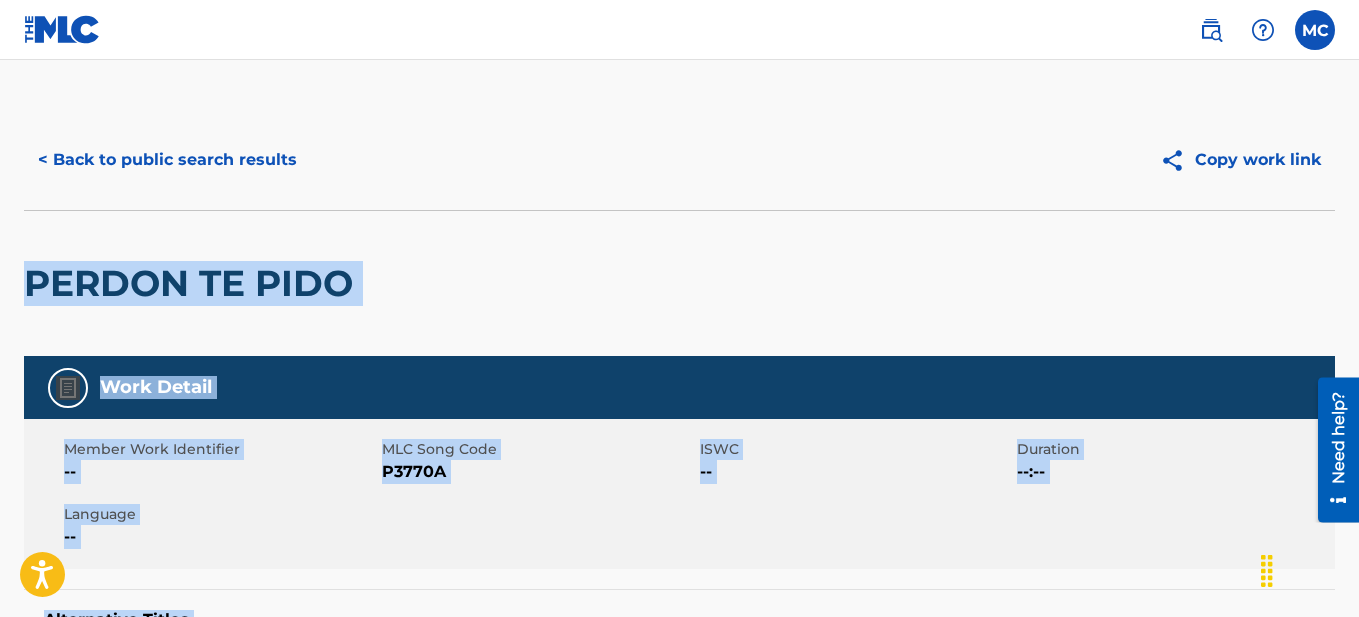 drag, startPoint x: 915, startPoint y: 493, endPoint x: 23, endPoint y: 250, distance: 924.5069 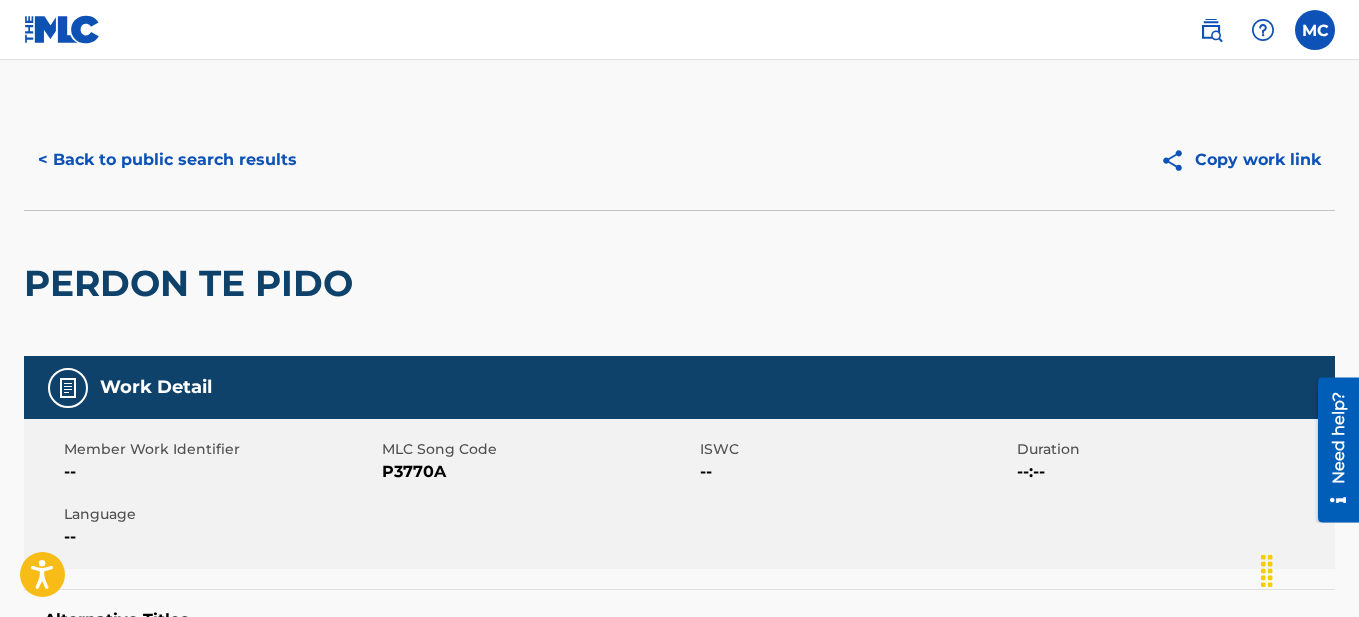 click on "Copy work link" at bounding box center (1240, 160) 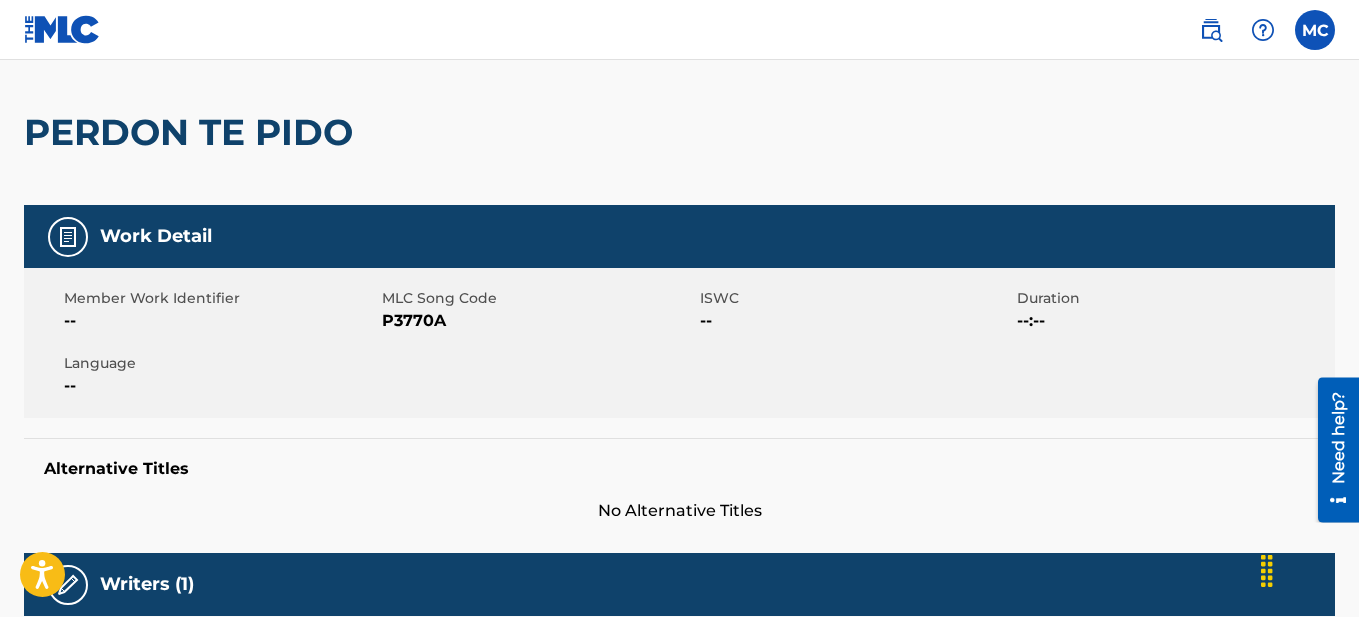 scroll, scrollTop: 130, scrollLeft: 0, axis: vertical 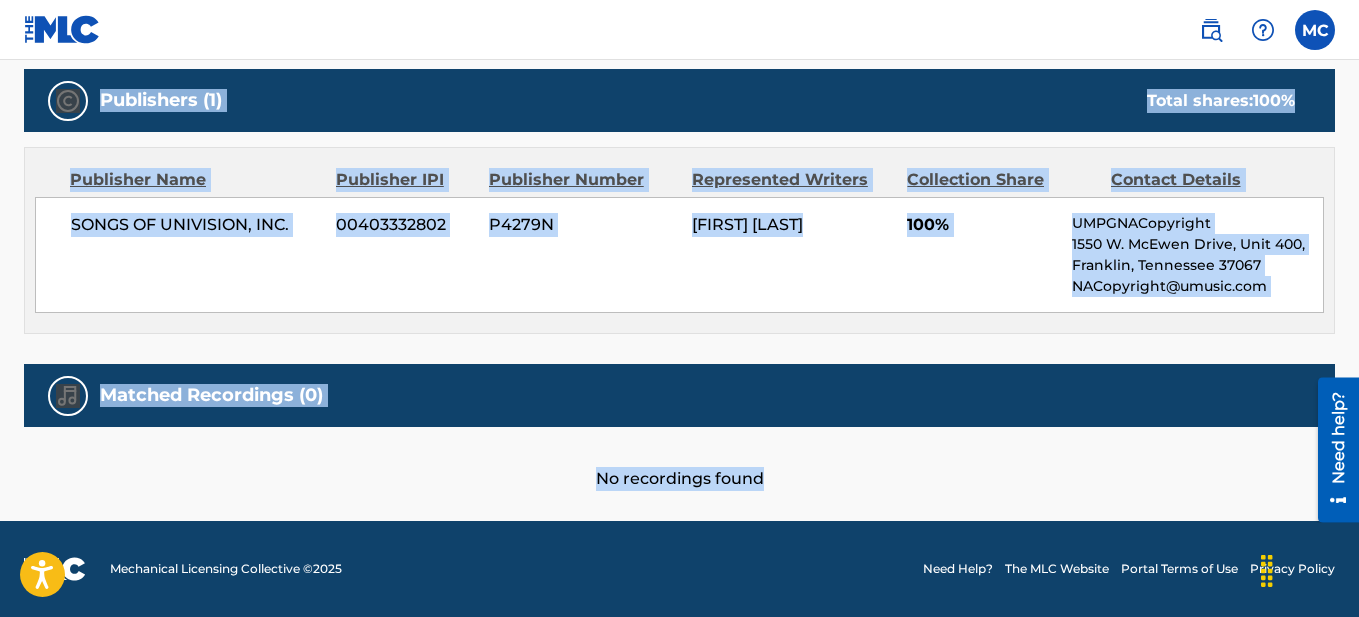 drag, startPoint x: 25, startPoint y: 140, endPoint x: 1038, endPoint y: 450, distance: 1059.372 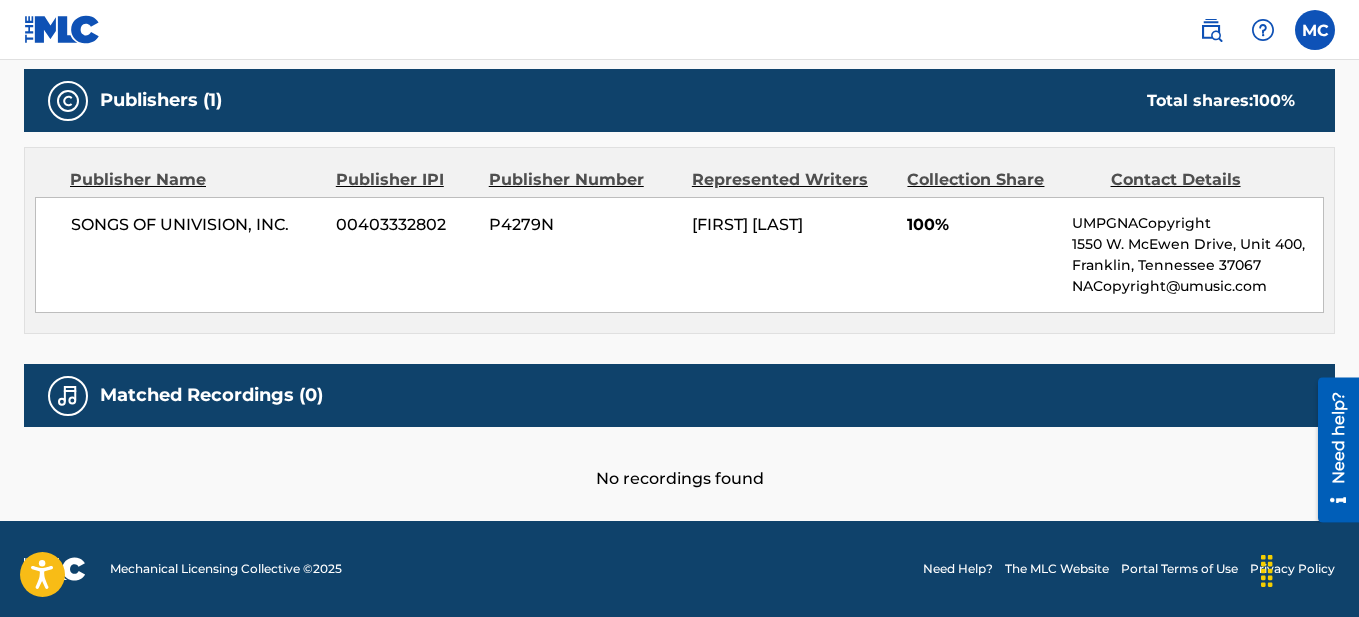 click on "MC MC [LAST] [LAST] [EMAIL] Profile Log out" at bounding box center [679, 30] 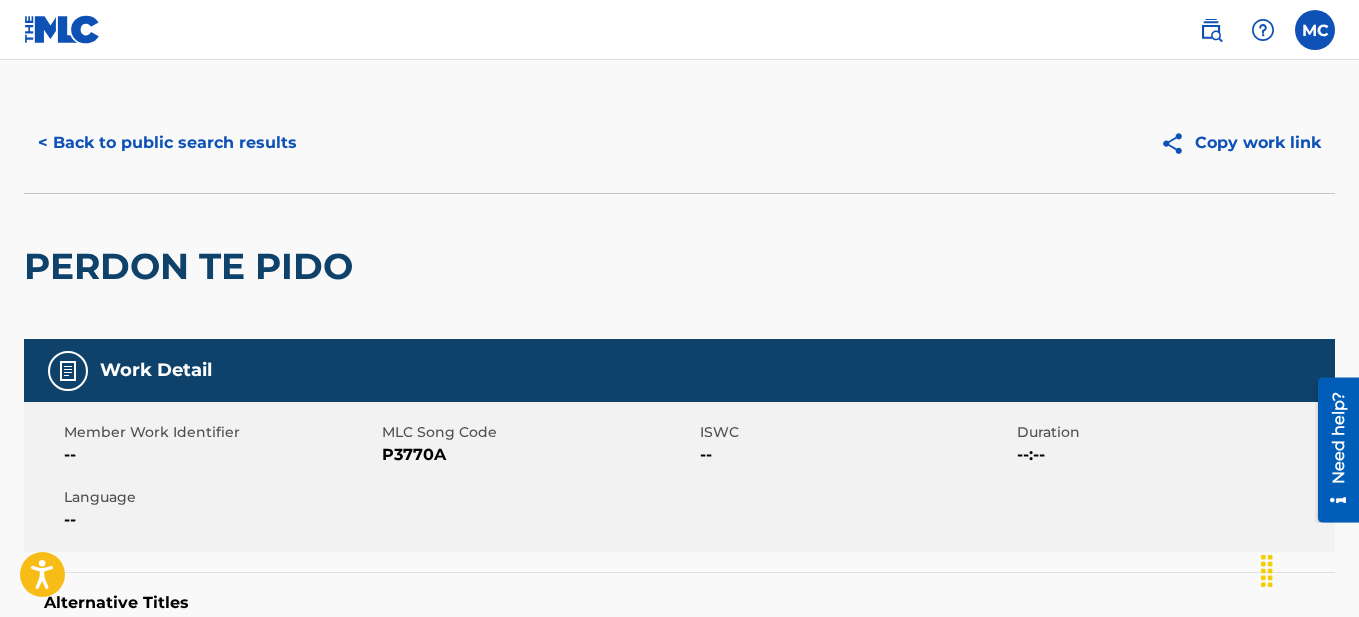 scroll, scrollTop: 22, scrollLeft: 0, axis: vertical 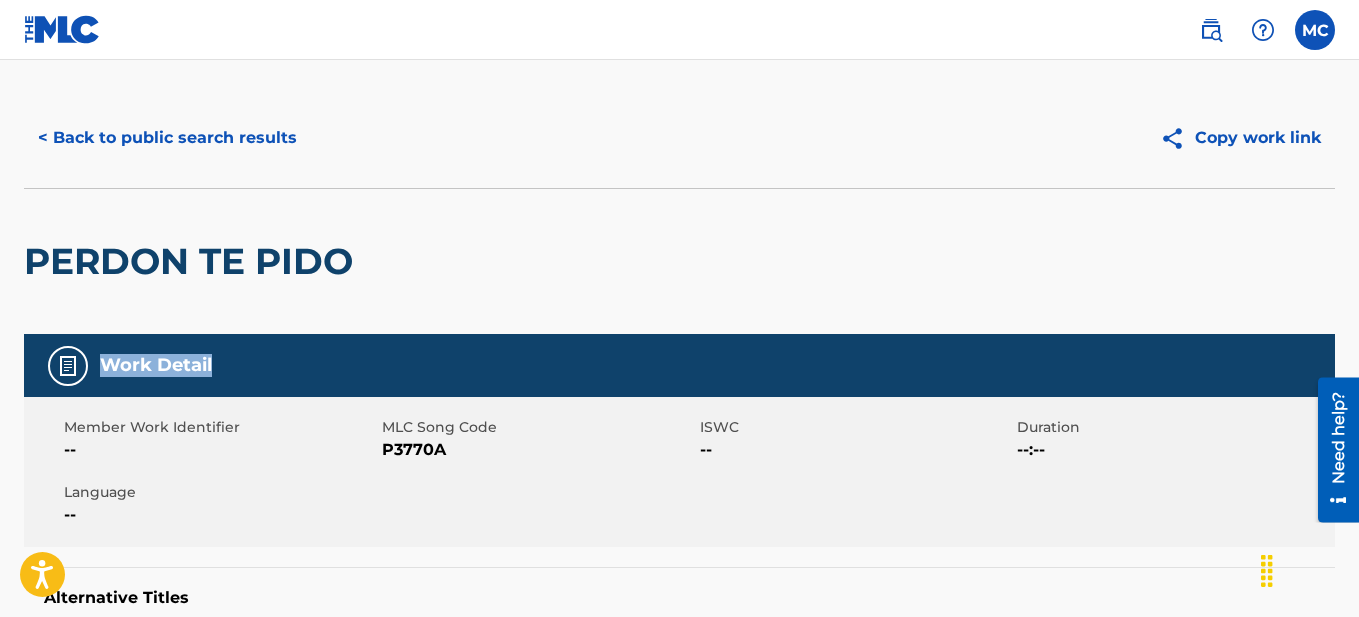drag, startPoint x: 100, startPoint y: 363, endPoint x: 214, endPoint y: 361, distance: 114.01754 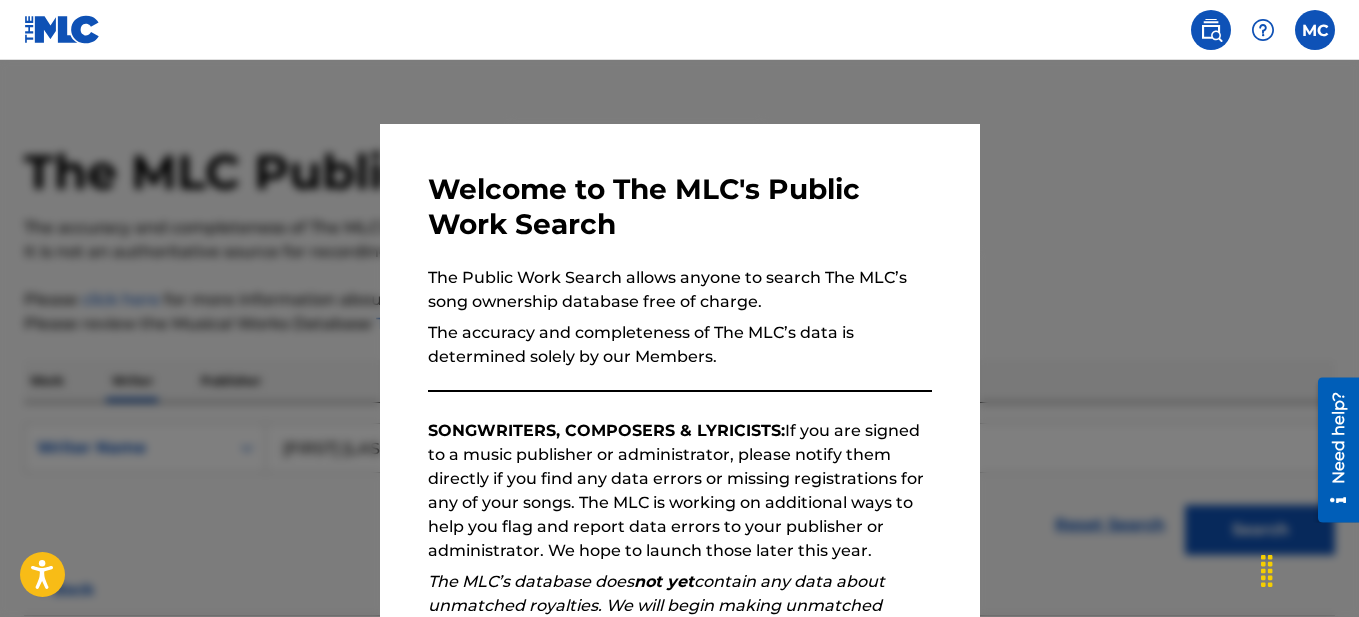 scroll, scrollTop: 137, scrollLeft: 0, axis: vertical 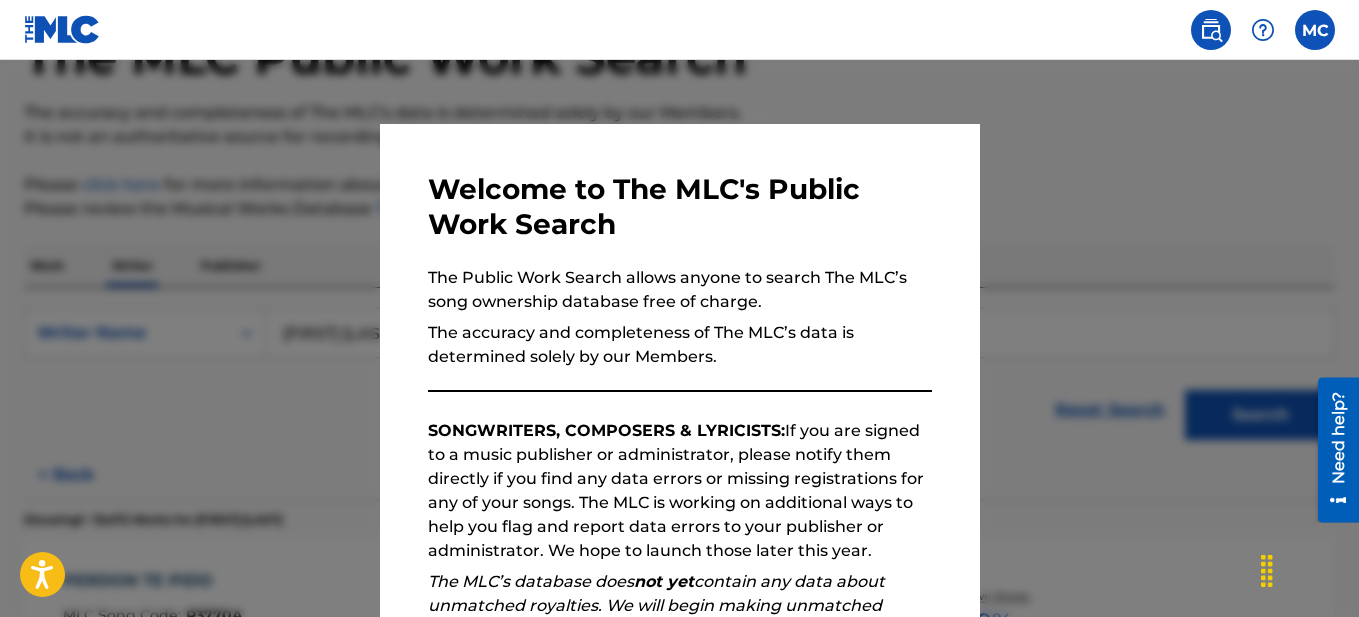 click at bounding box center (679, 368) 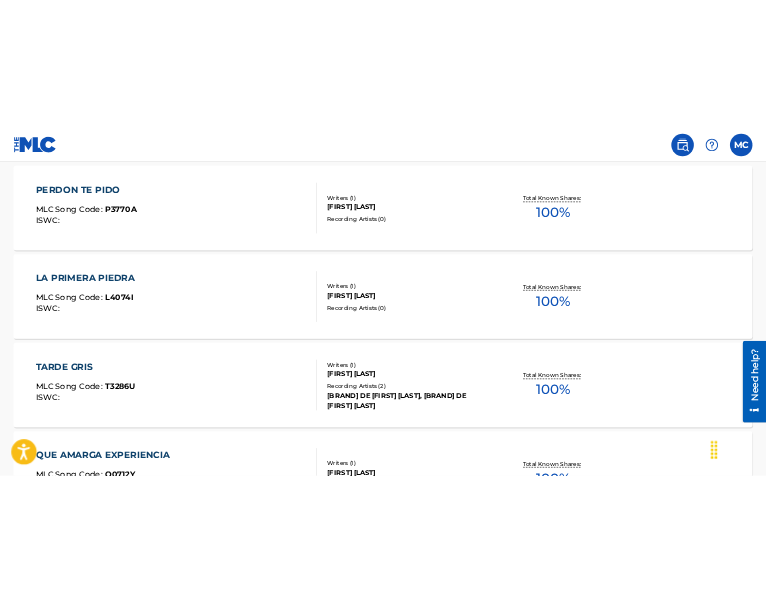 scroll, scrollTop: 622, scrollLeft: 0, axis: vertical 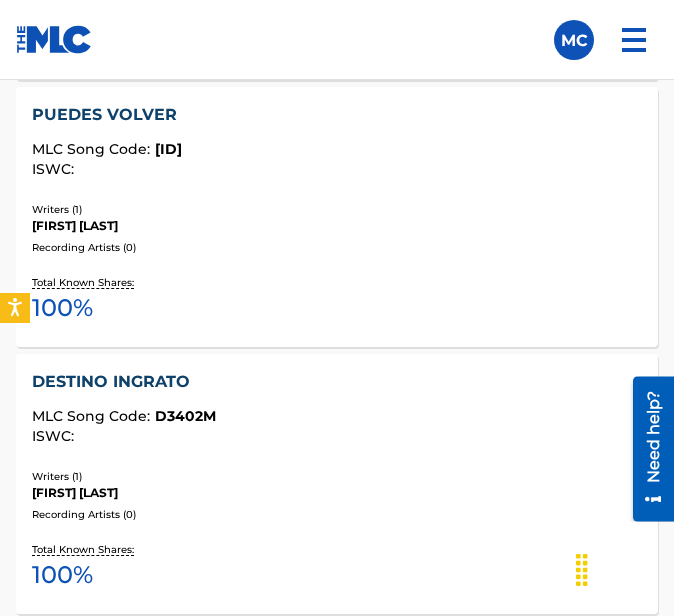 drag, startPoint x: 670, startPoint y: 348, endPoint x: 670, endPoint y: 306, distance: 42 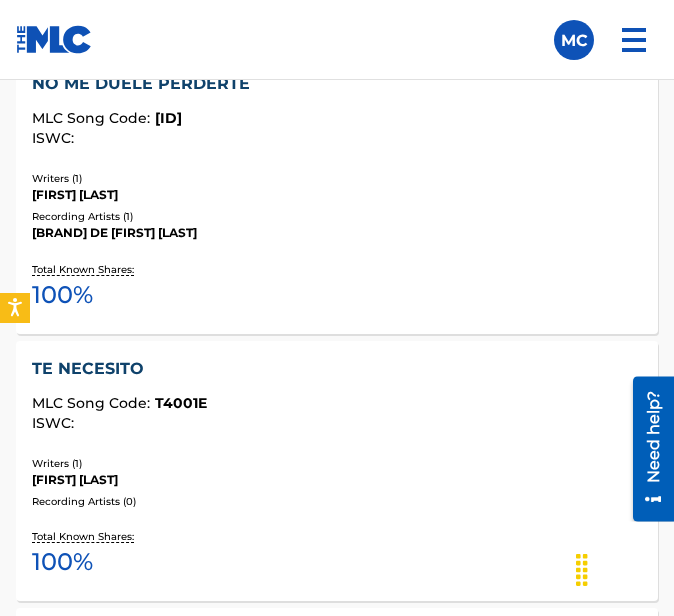 scroll, scrollTop: 2815, scrollLeft: 0, axis: vertical 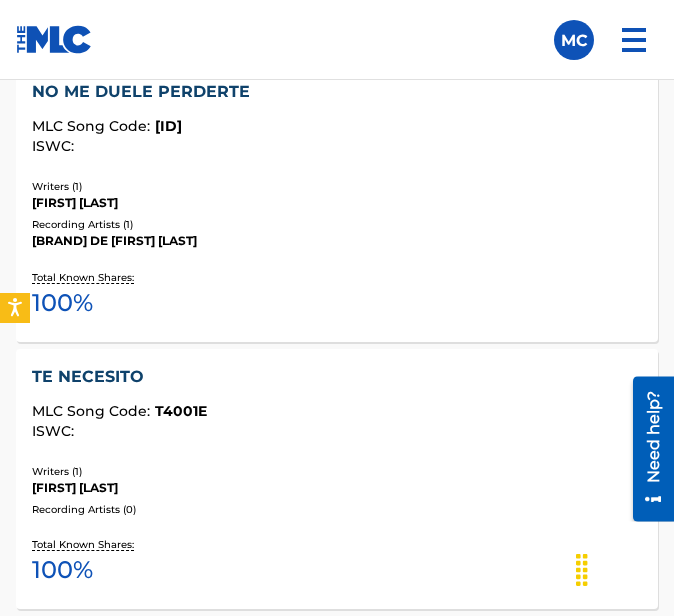 click on "NO ME DUELE PERDERTE MLC Song Code : N2322F ISWC : Writers ( 1 ) [FIRST] [LAST] Recording Artists ( 1 ) [BRAND] DE [FIRST] [LAST] Total Known Shares: 100 %" at bounding box center [337, 203] 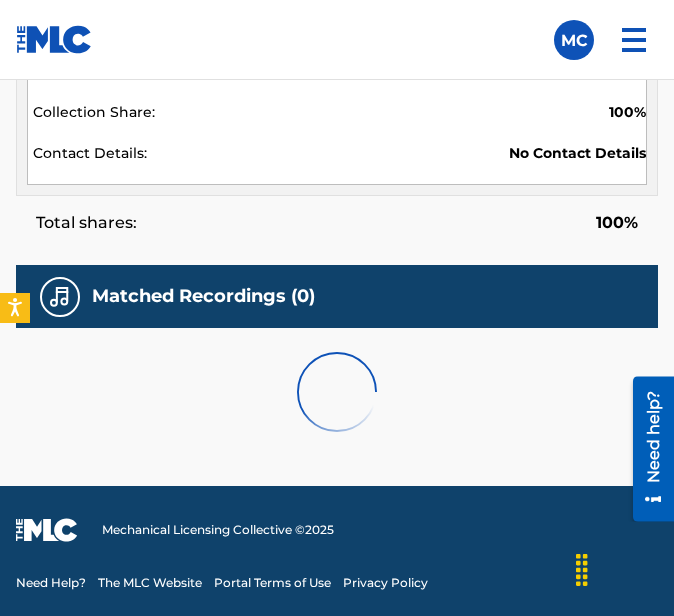 scroll, scrollTop: 0, scrollLeft: 0, axis: both 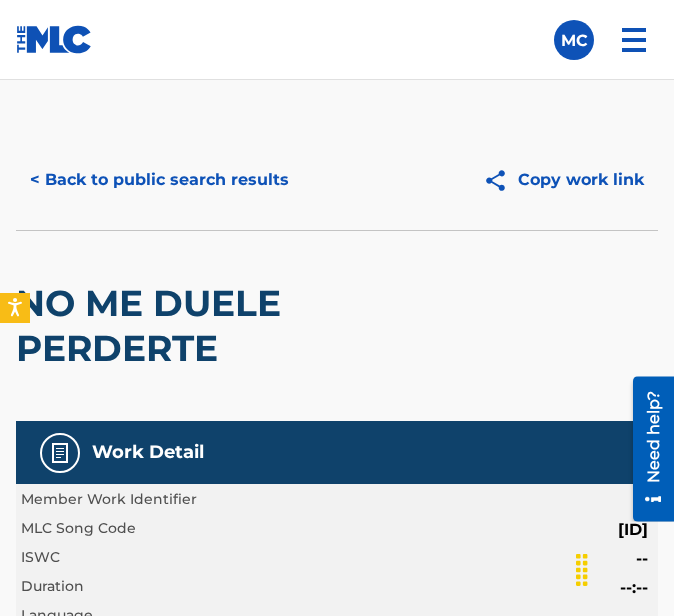 click on "< Back to public search results" at bounding box center (159, 180) 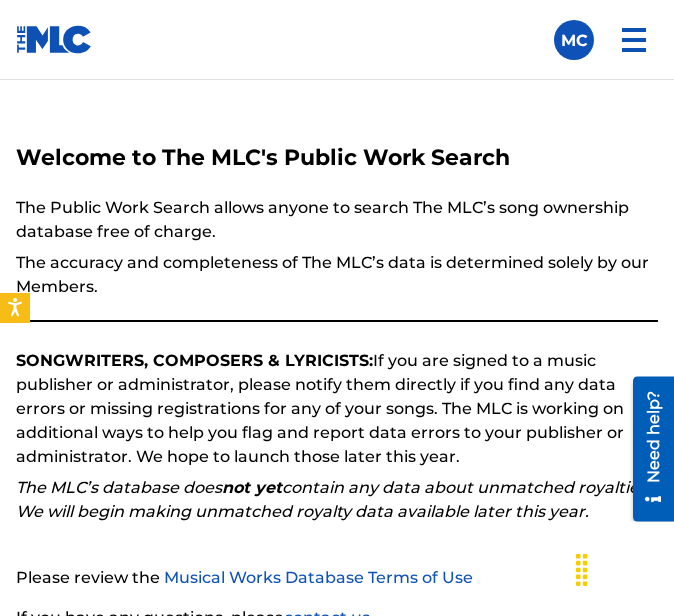 scroll, scrollTop: 220, scrollLeft: 0, axis: vertical 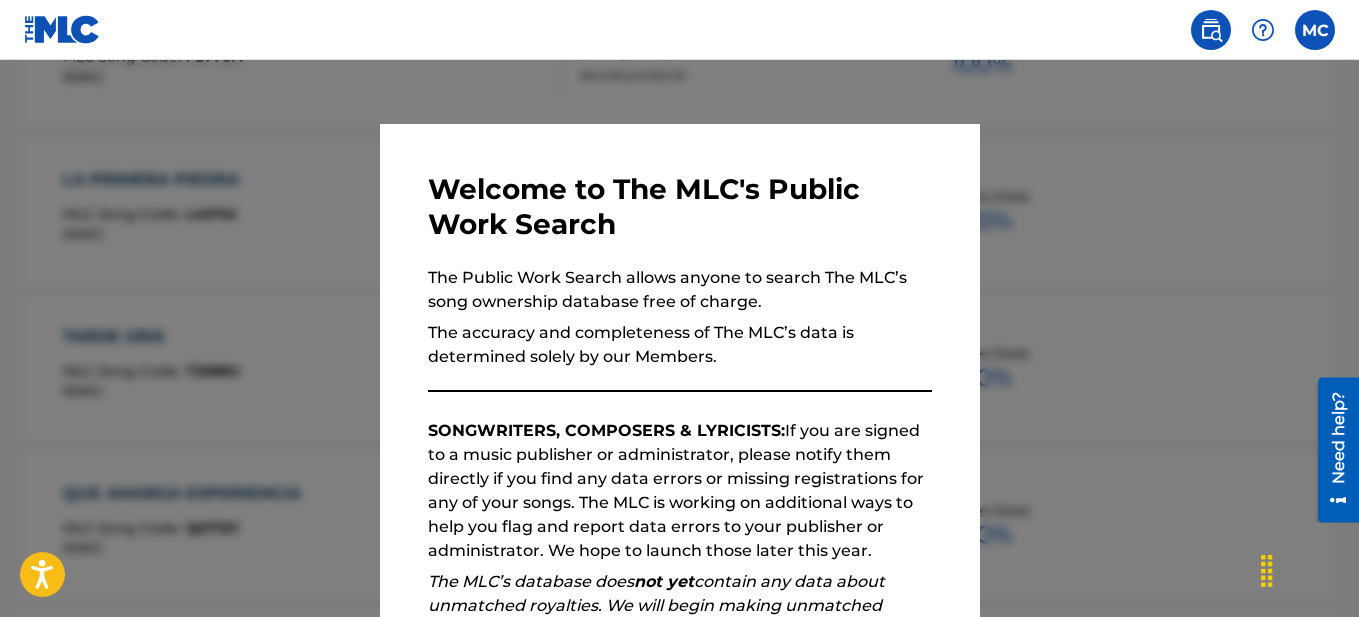click at bounding box center (679, 368) 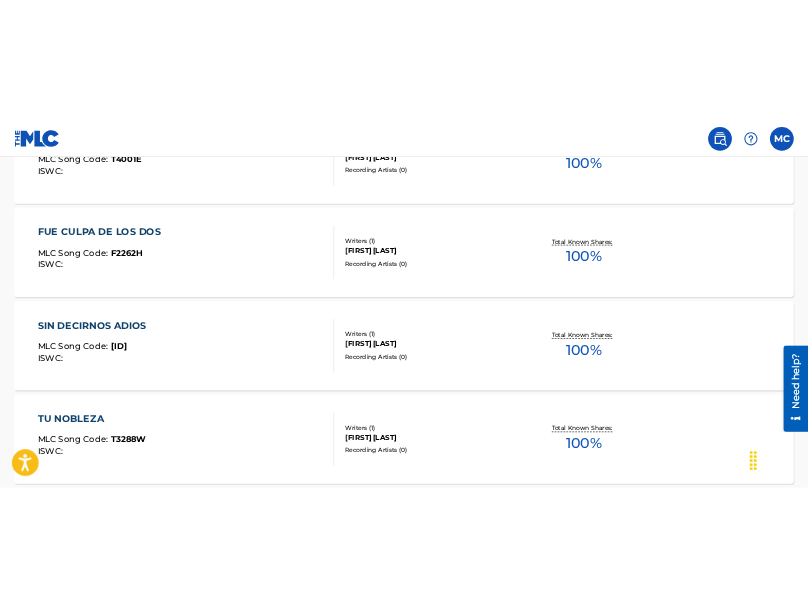 scroll, scrollTop: 2161, scrollLeft: 0, axis: vertical 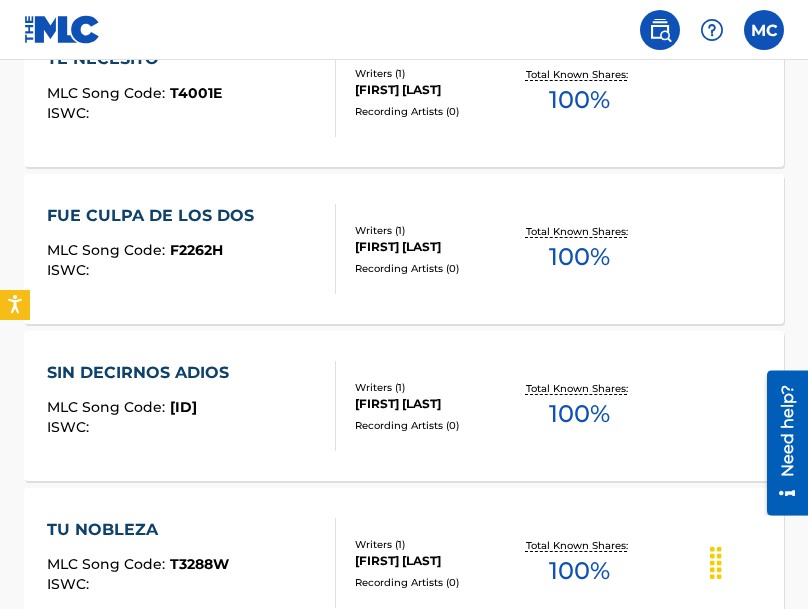 click on "TE NECESITO MLC Song Code : T4001E ISWC : Writers ( 1 ) [FIRST] [LAST] Recording Artists ( 0 ) Total Known Shares: 100 %" at bounding box center [404, 92] 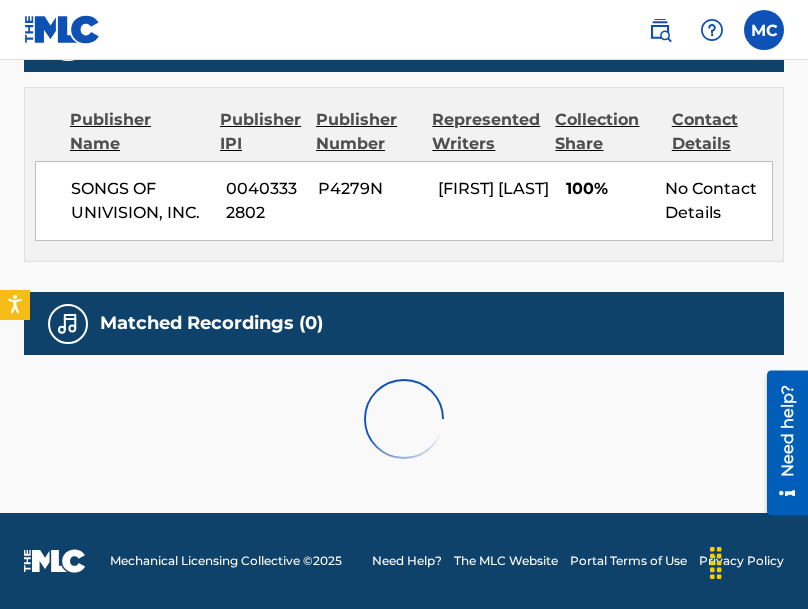 scroll, scrollTop: 0, scrollLeft: 0, axis: both 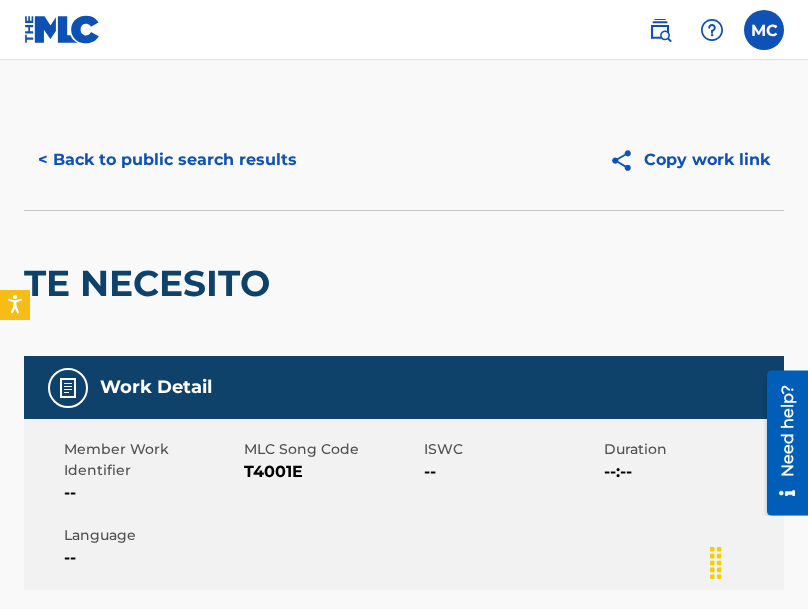 click on "< Back to public search results" at bounding box center (167, 160) 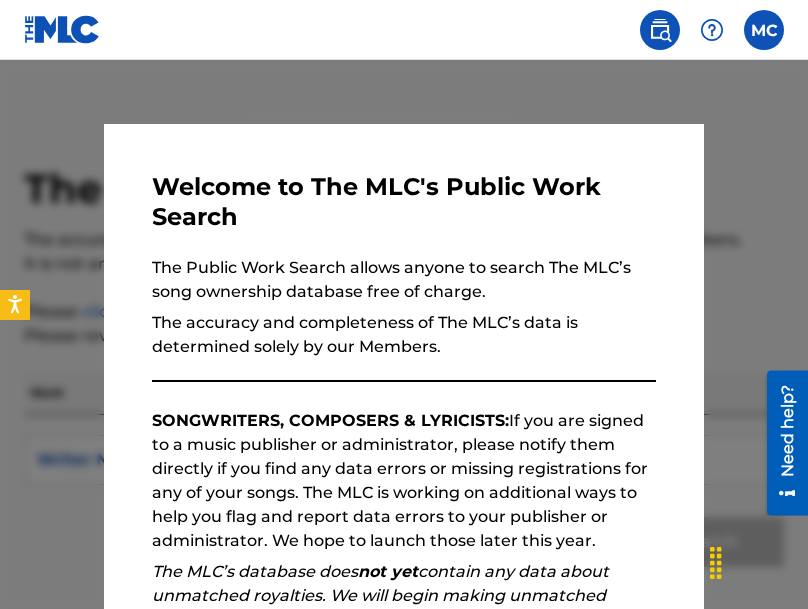 scroll, scrollTop: 135, scrollLeft: 0, axis: vertical 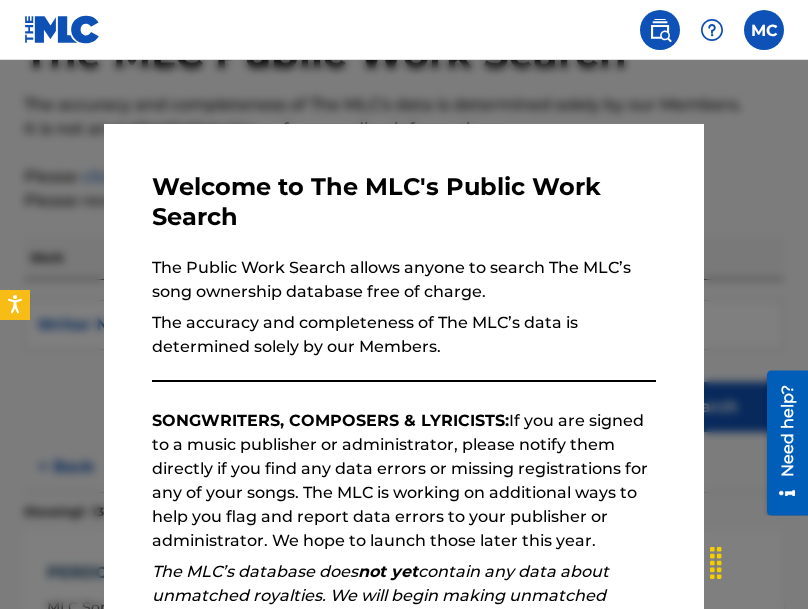 click at bounding box center [404, 364] 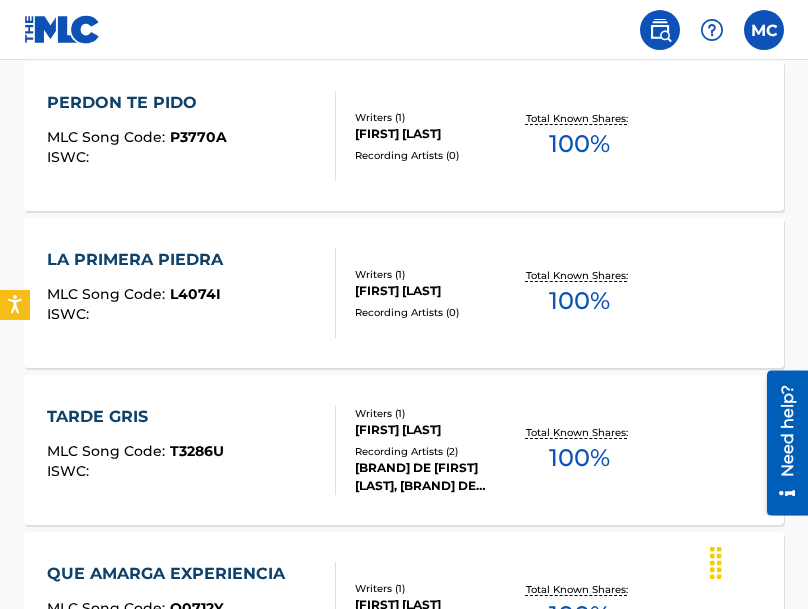 scroll, scrollTop: 619, scrollLeft: 0, axis: vertical 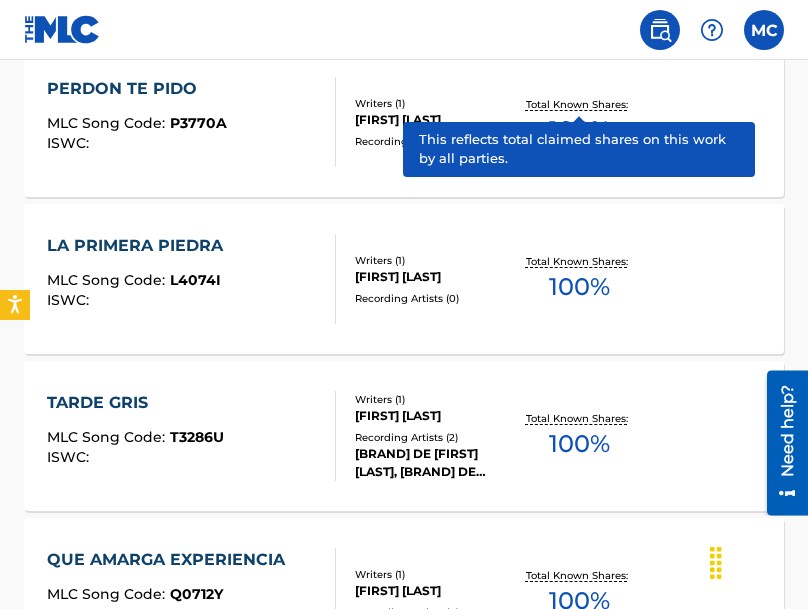 click on "MC MC [LAST] [LAST] [EMAIL] Profile Log out" at bounding box center (404, 30) 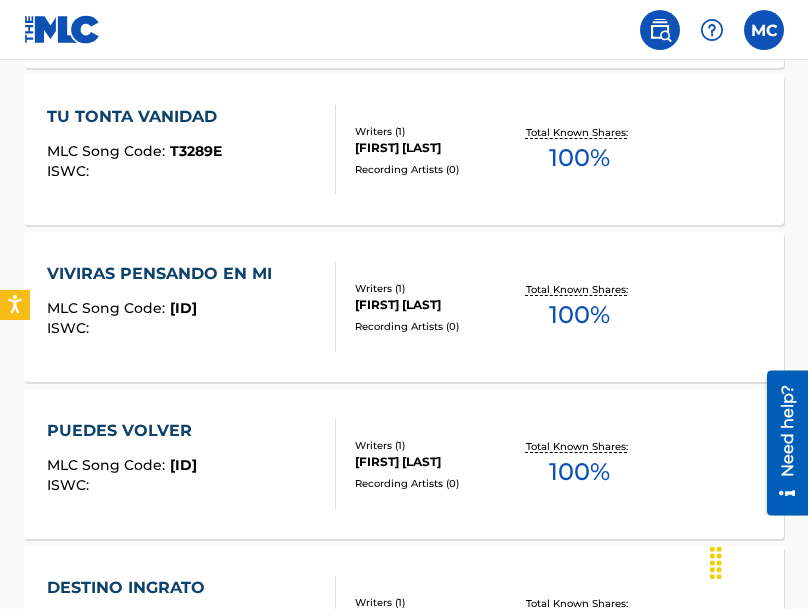 scroll, scrollTop: 1224, scrollLeft: 0, axis: vertical 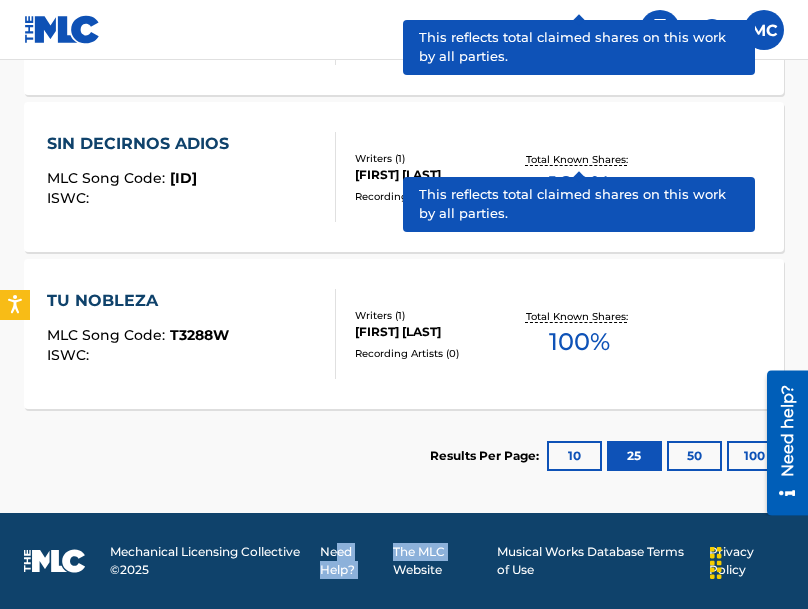 drag, startPoint x: 342, startPoint y: 604, endPoint x: 400, endPoint y: 596, distance: 58.549126 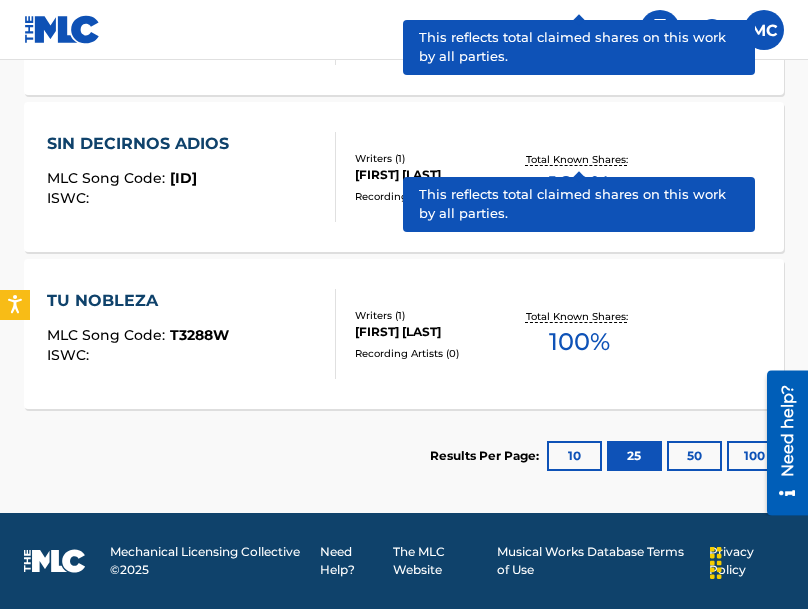 drag, startPoint x: 414, startPoint y: 510, endPoint x: 272, endPoint y: 504, distance: 142.12671 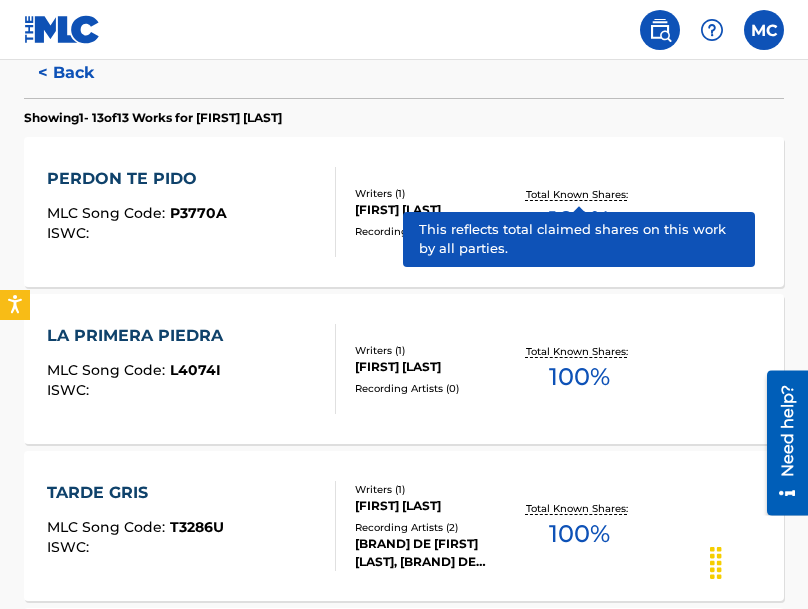 scroll, scrollTop: 533, scrollLeft: 0, axis: vertical 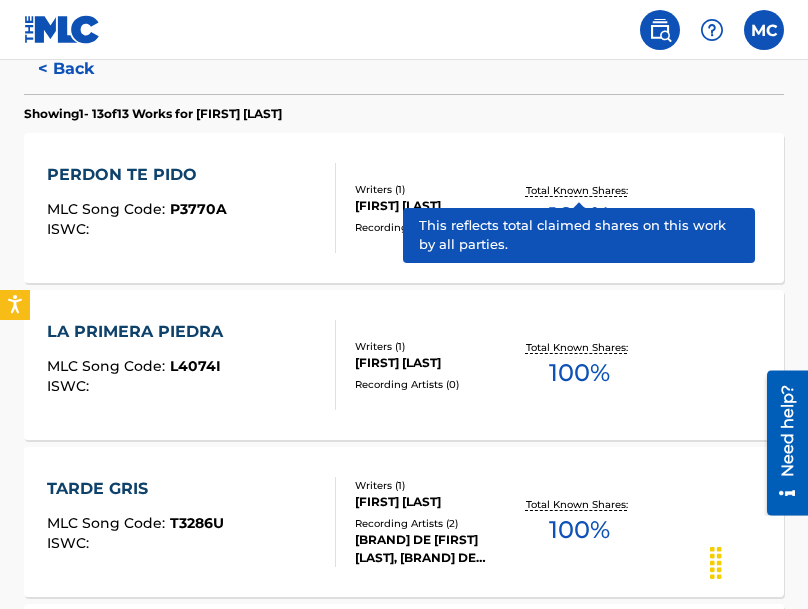 click on "PERDON TE PIDO" at bounding box center (137, 175) 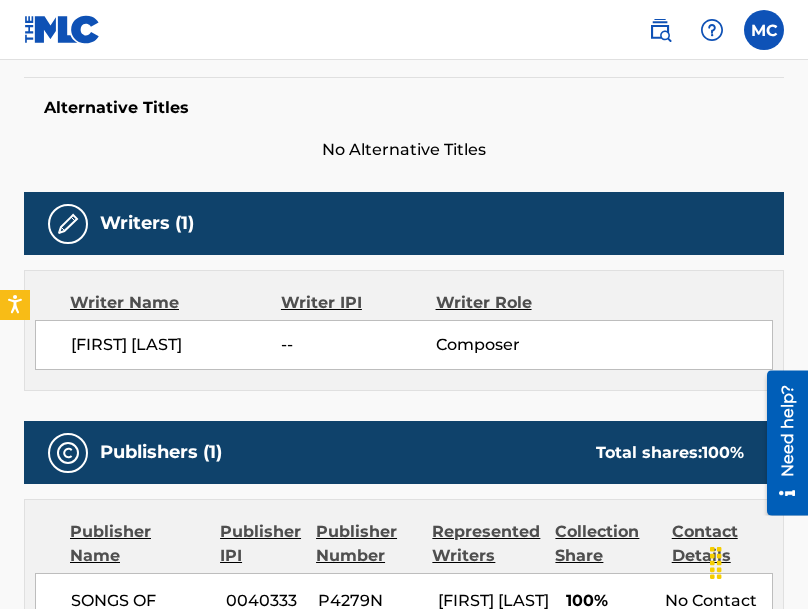 scroll, scrollTop: 0, scrollLeft: 0, axis: both 